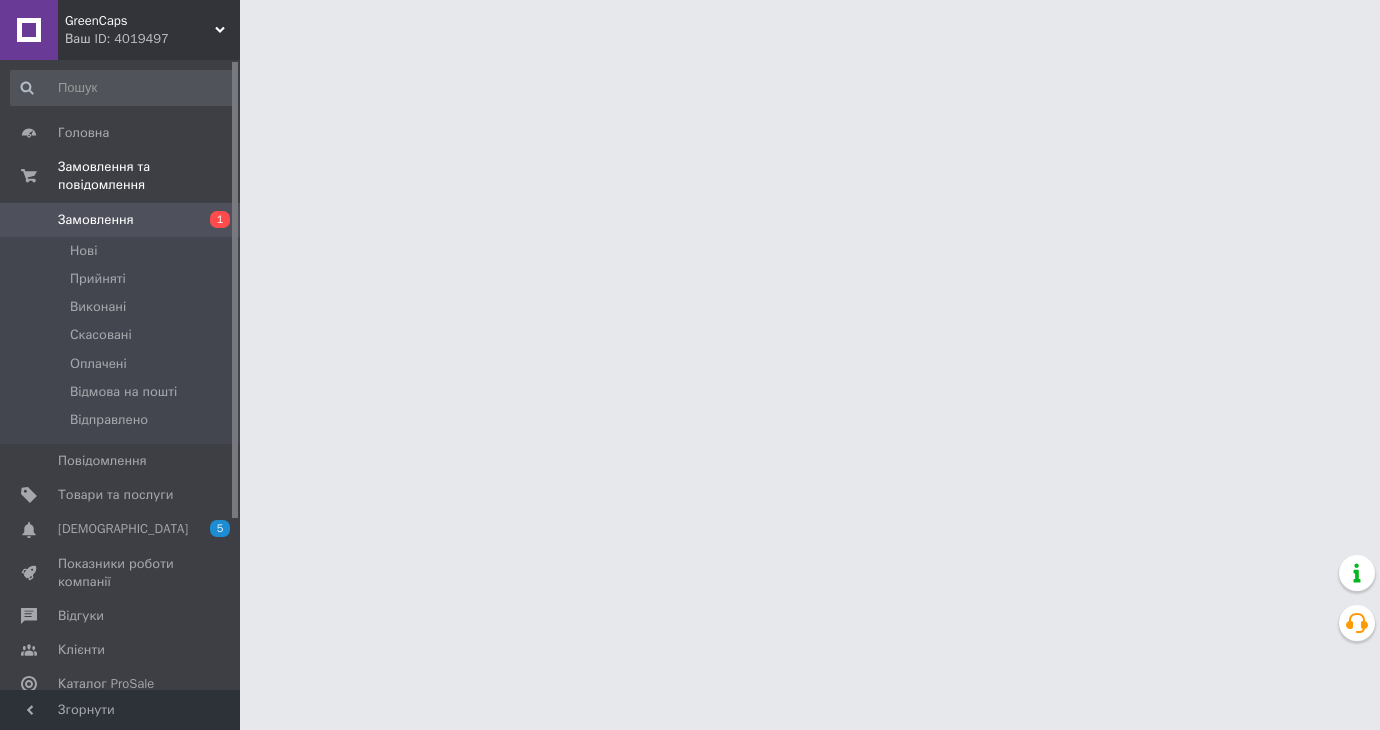 scroll, scrollTop: 0, scrollLeft: 0, axis: both 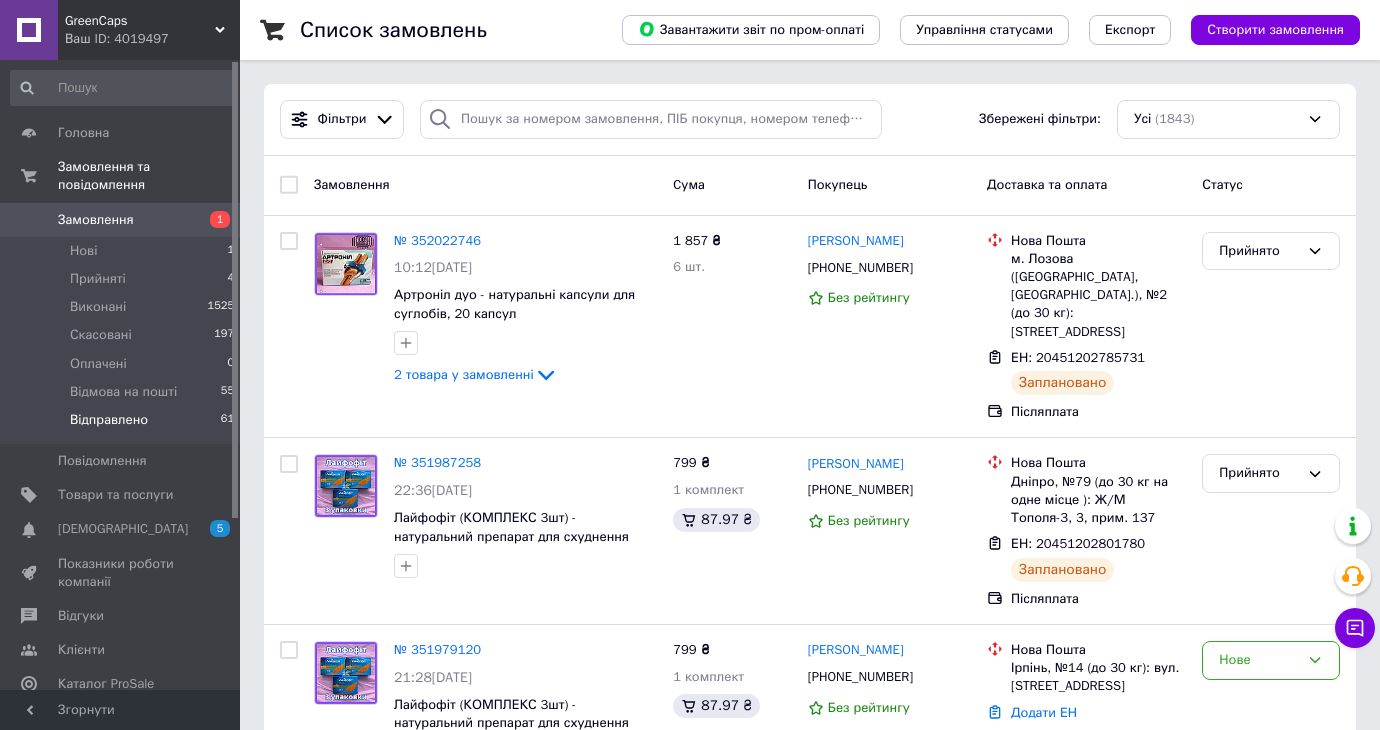 click on "Відправлено" at bounding box center (109, 420) 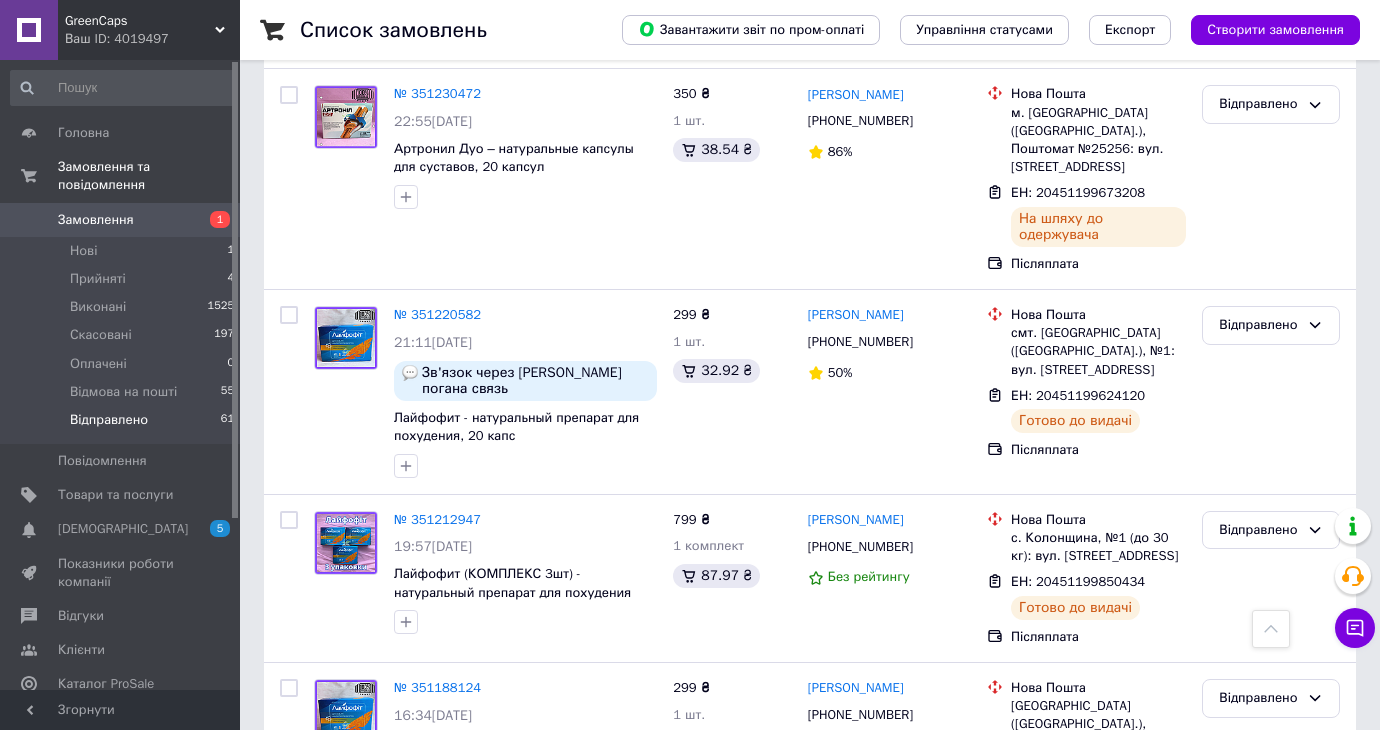 scroll, scrollTop: 11389, scrollLeft: 0, axis: vertical 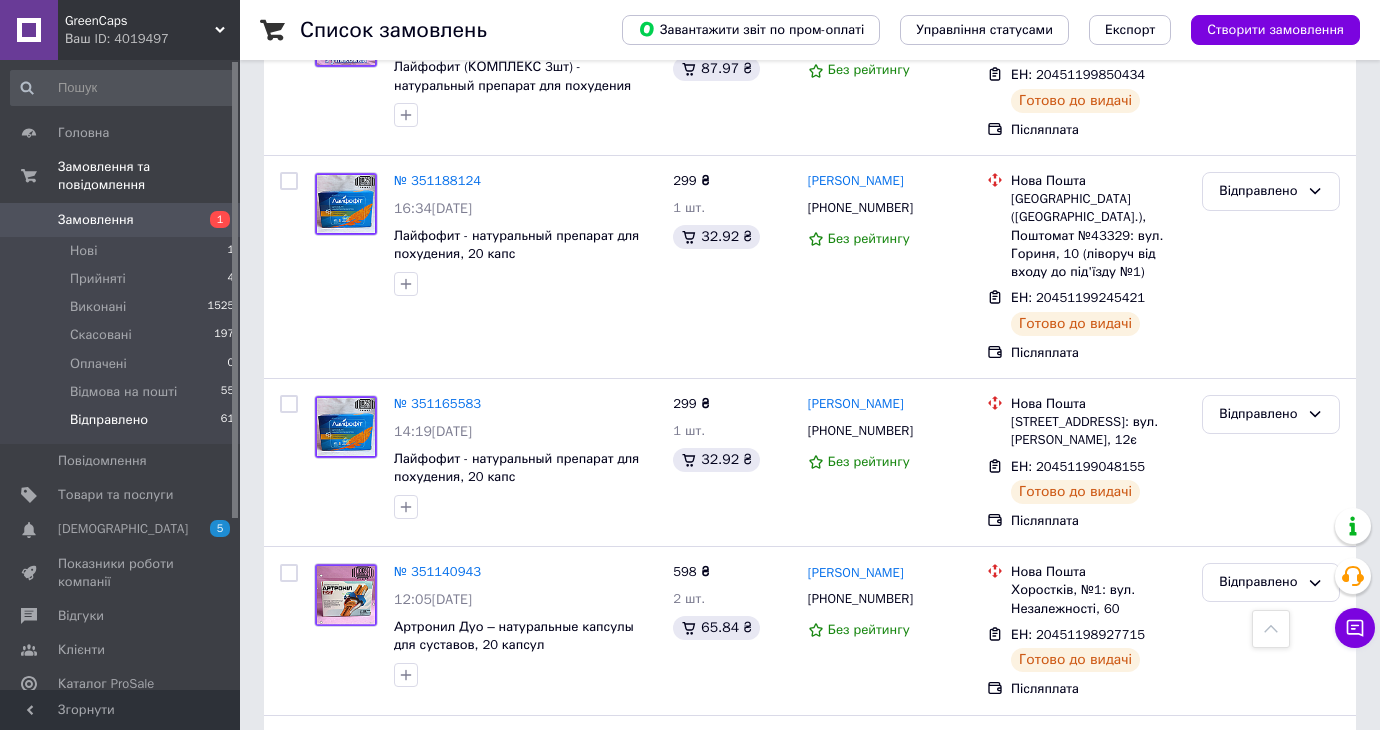 click on "Відправлено" at bounding box center [1259, 1076] 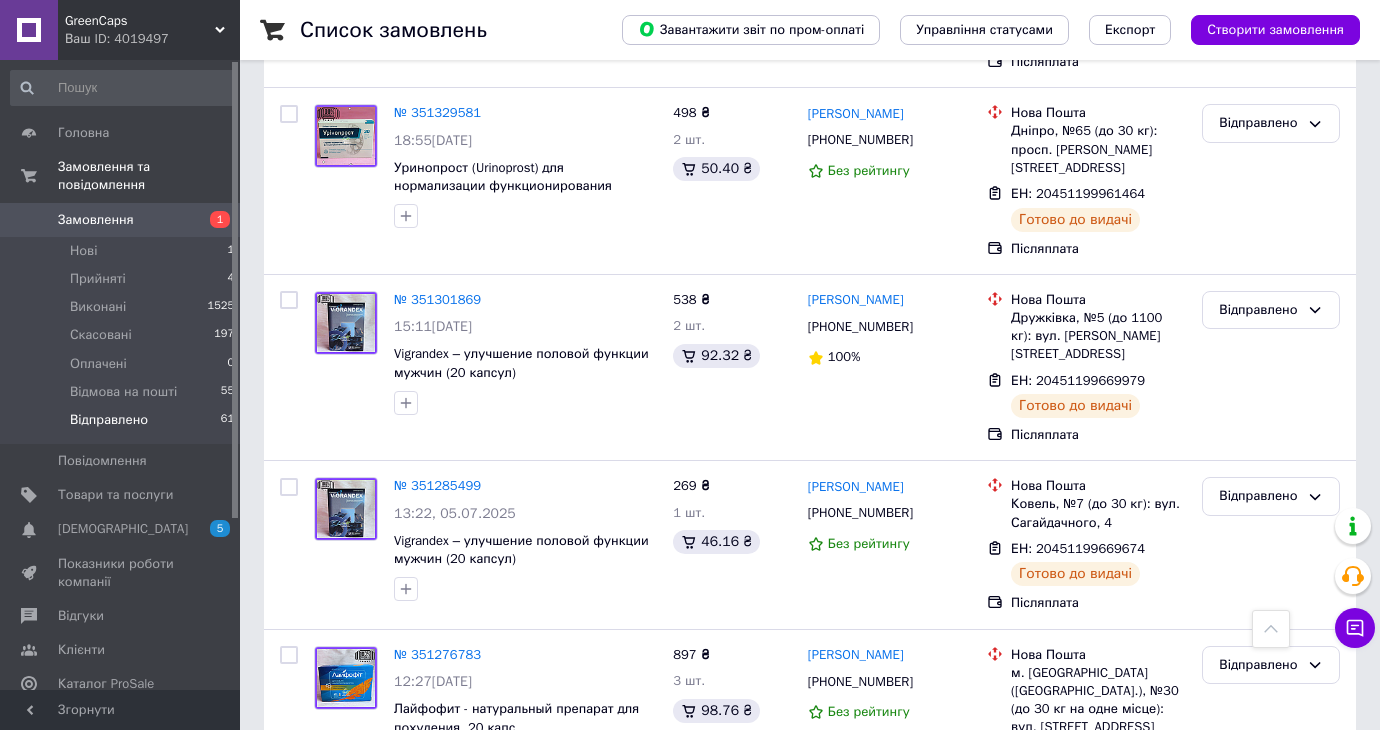 scroll, scrollTop: 10113, scrollLeft: 0, axis: vertical 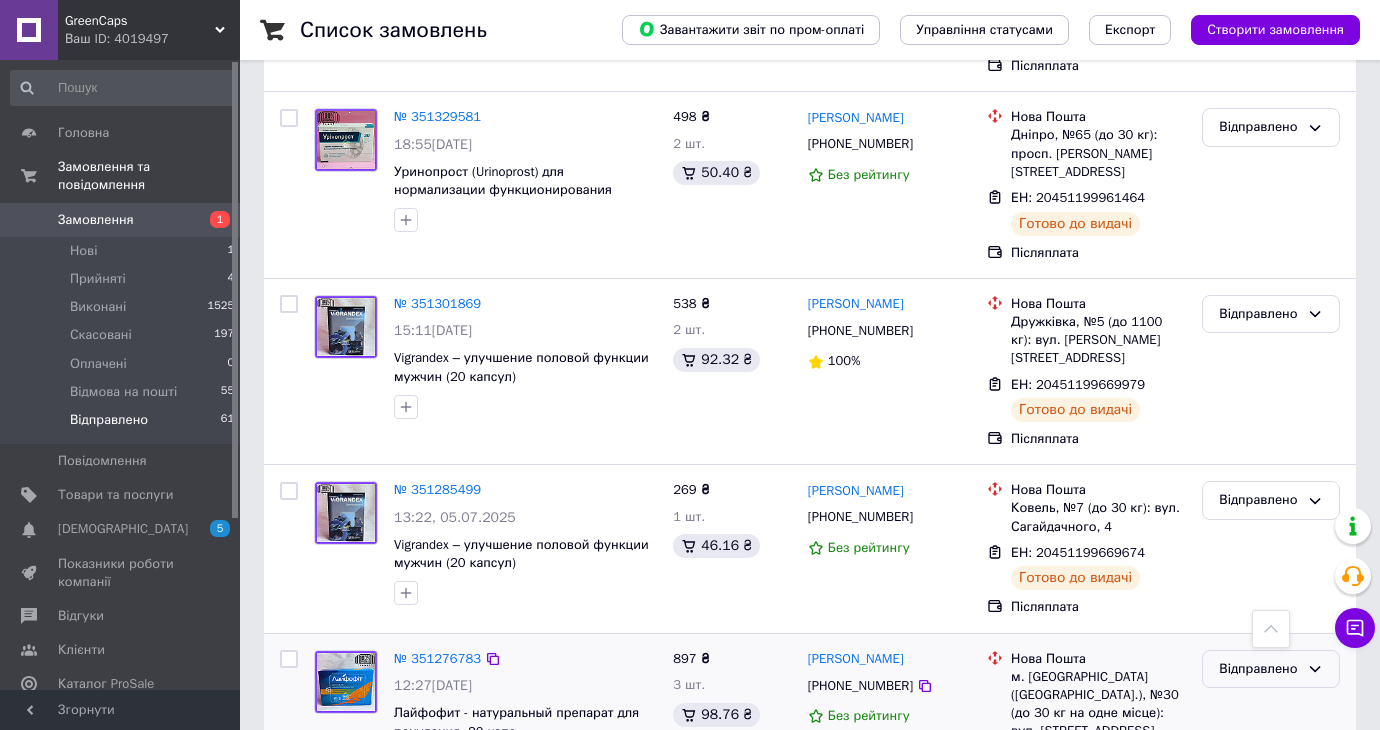 click on "Відправлено" at bounding box center (1271, 669) 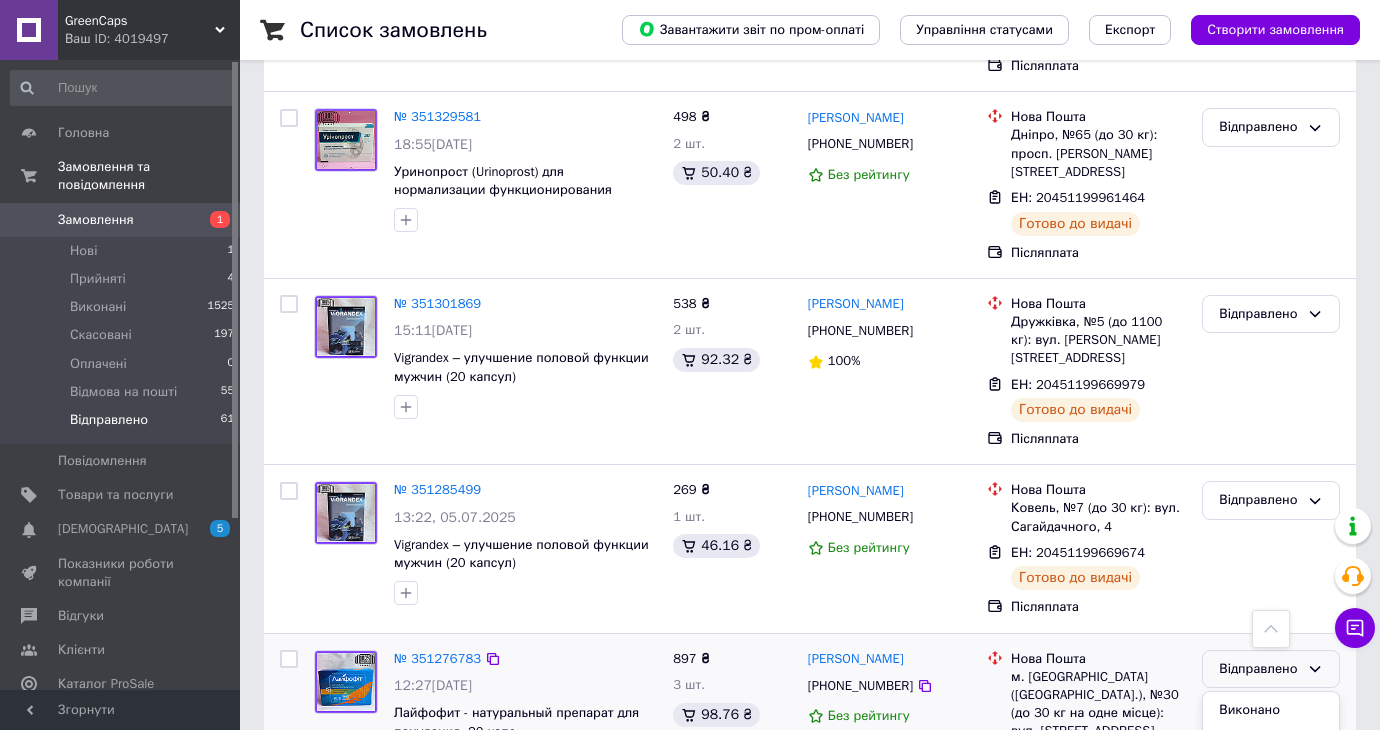 scroll, scrollTop: 0, scrollLeft: 0, axis: both 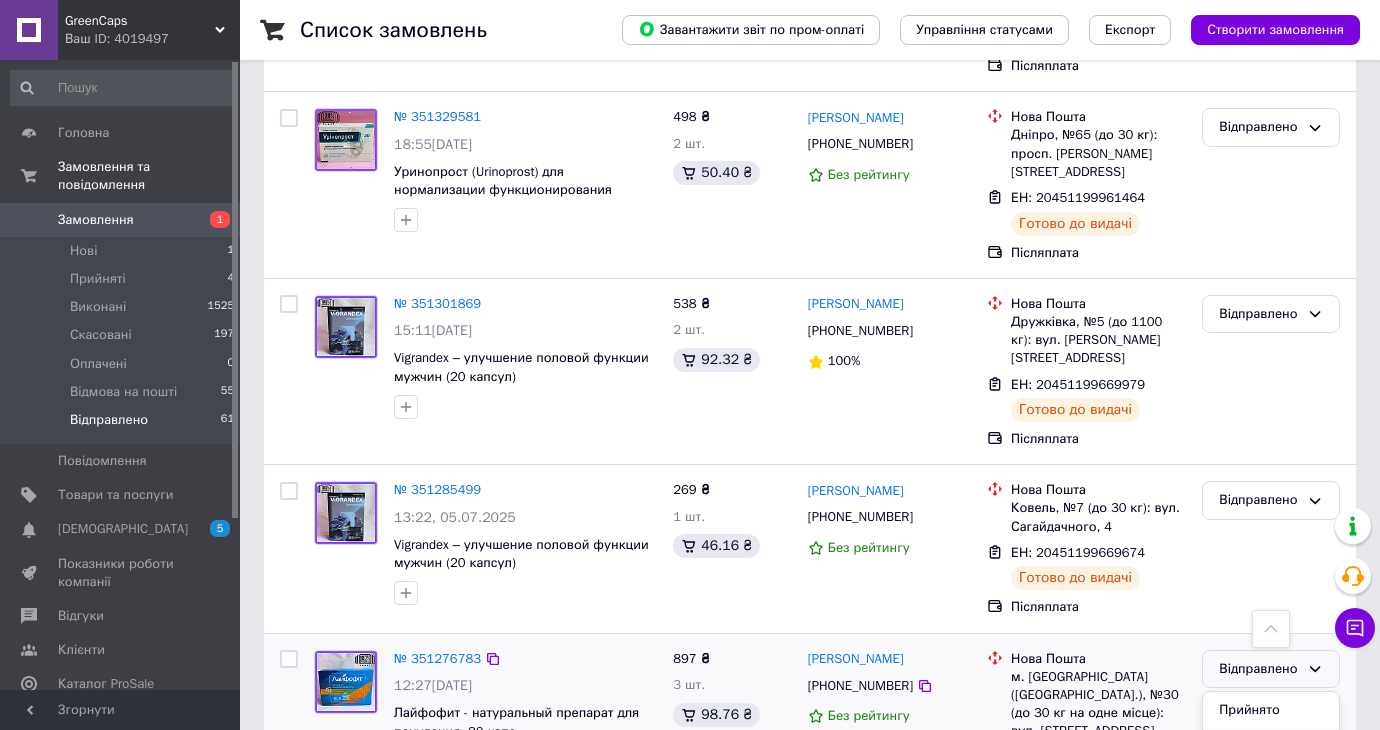 click on "Виконано" at bounding box center [1271, 747] 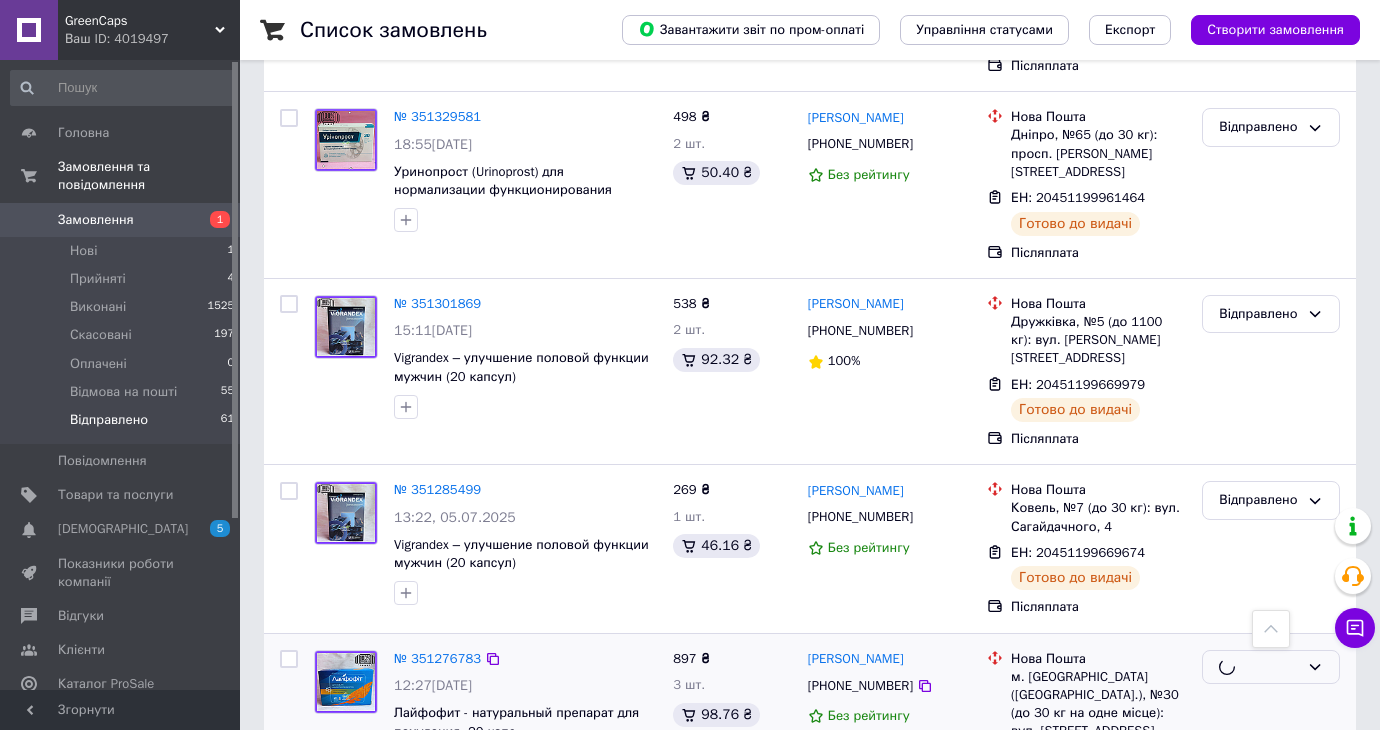 click 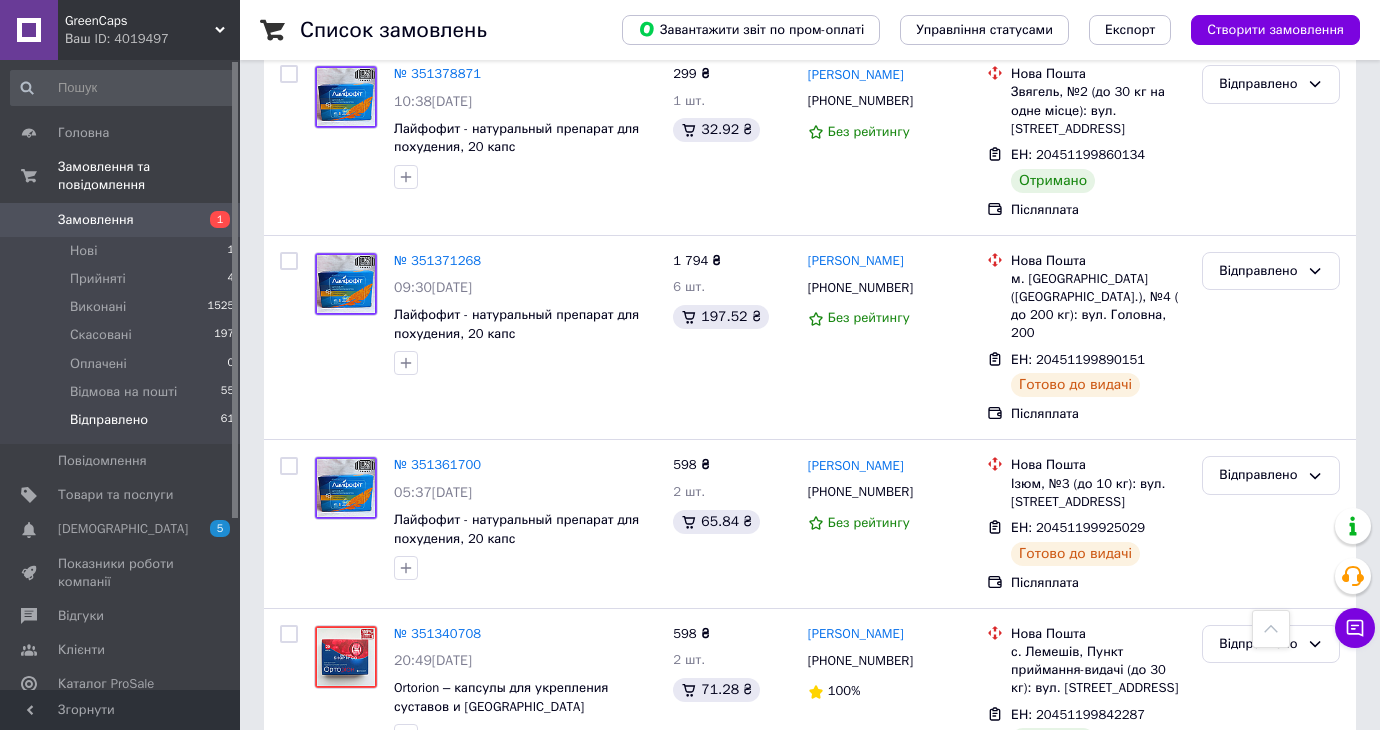 scroll, scrollTop: 9408, scrollLeft: 0, axis: vertical 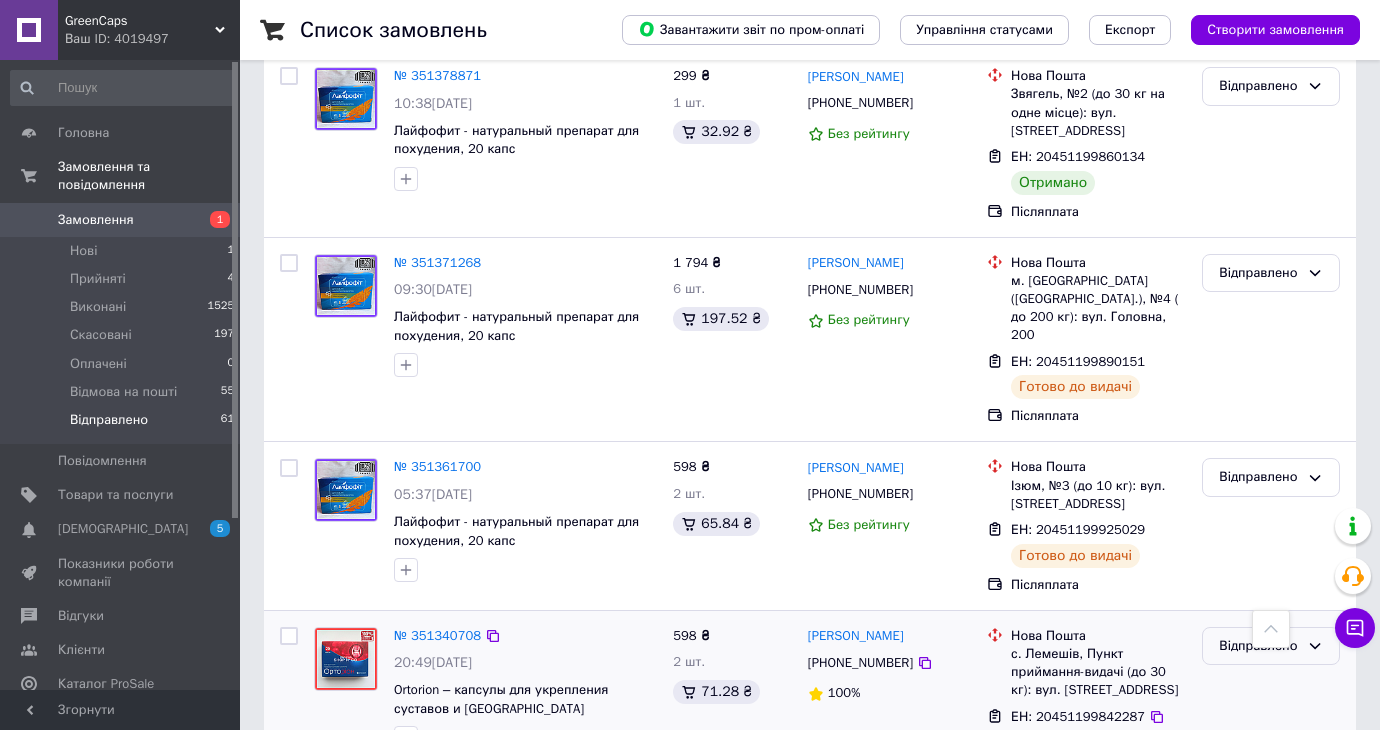 click on "Відправлено" at bounding box center [1259, 646] 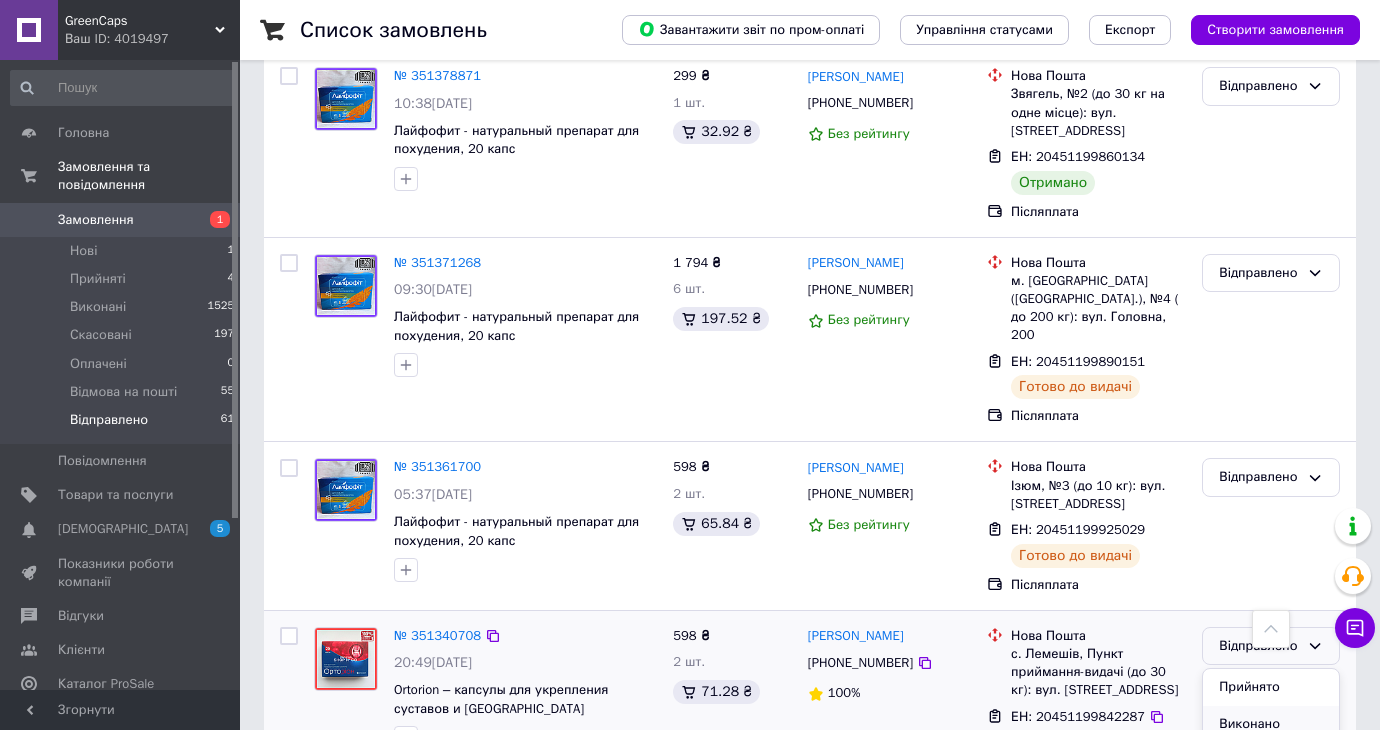 click on "Виконано" at bounding box center (1271, 724) 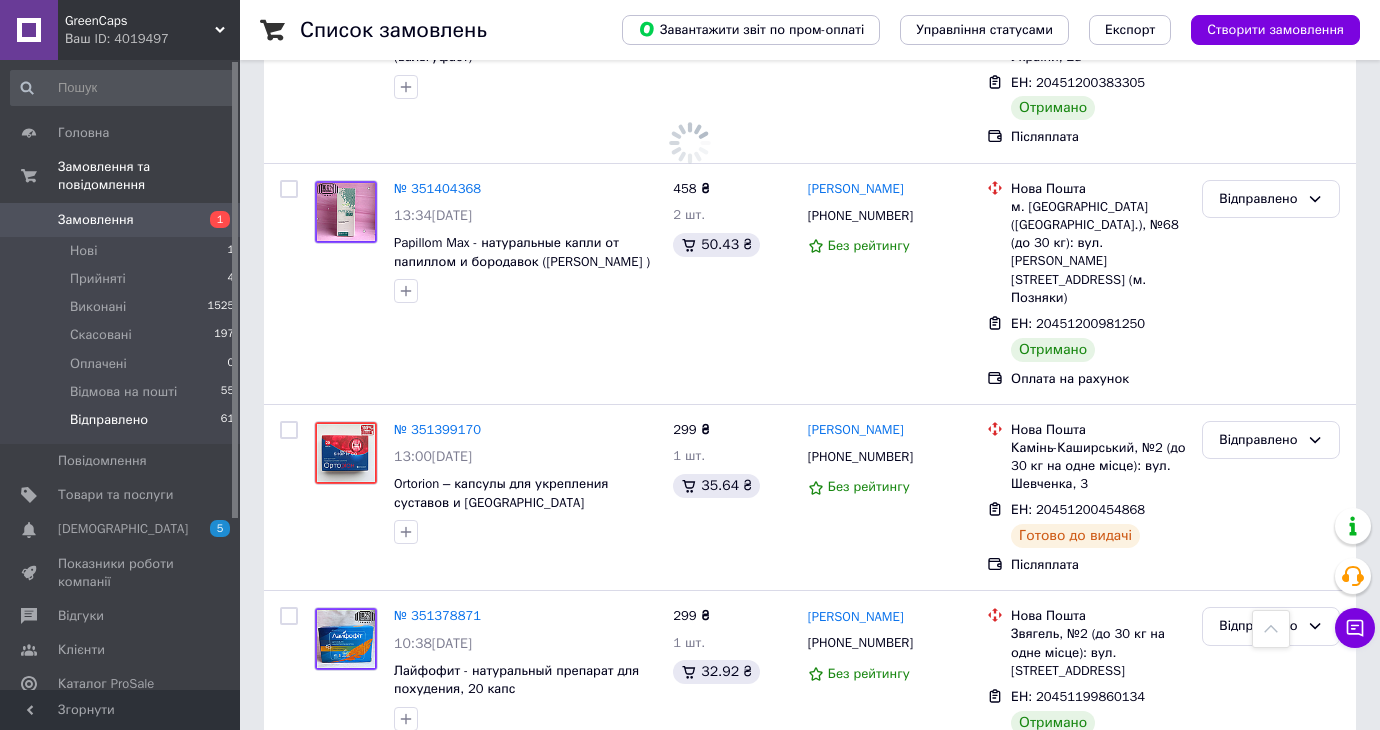 scroll, scrollTop: 8848, scrollLeft: 0, axis: vertical 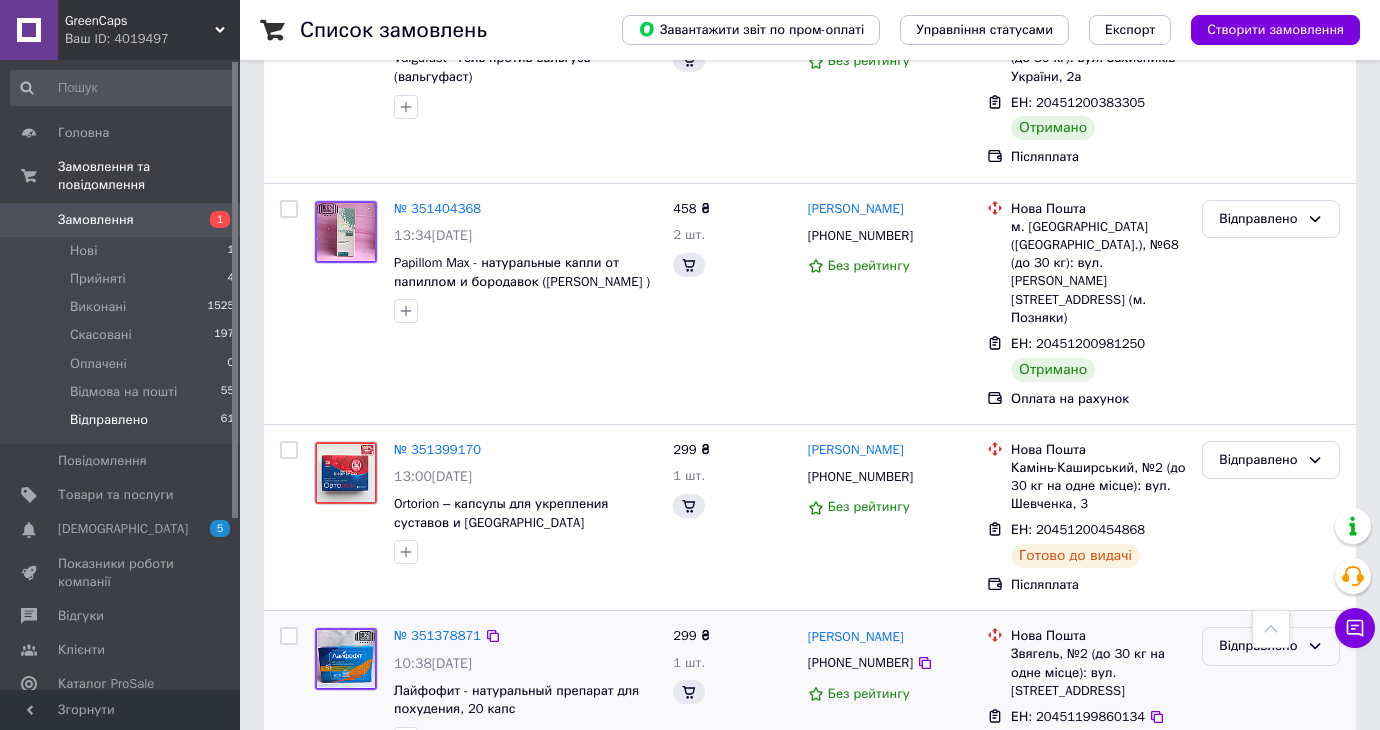 click on "Відправлено" at bounding box center (1271, 646) 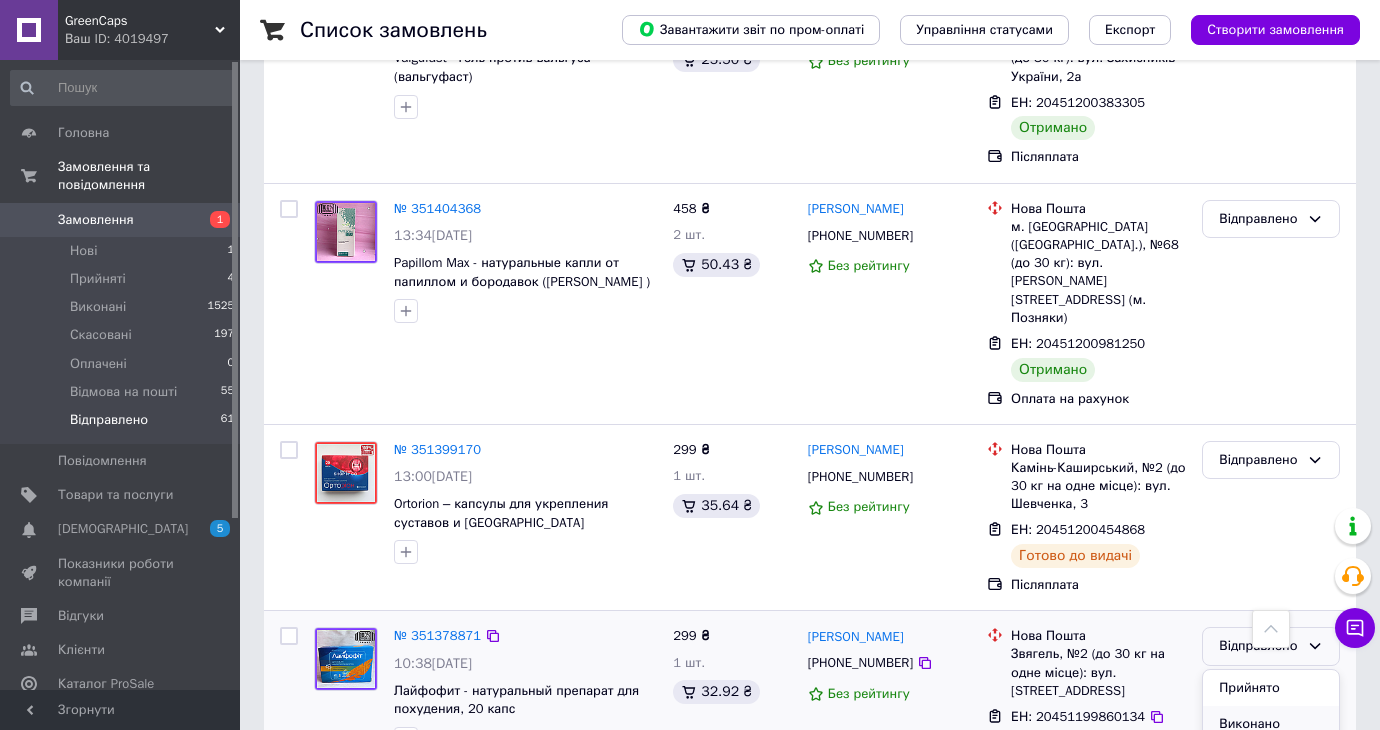 click on "Виконано" at bounding box center [1271, 724] 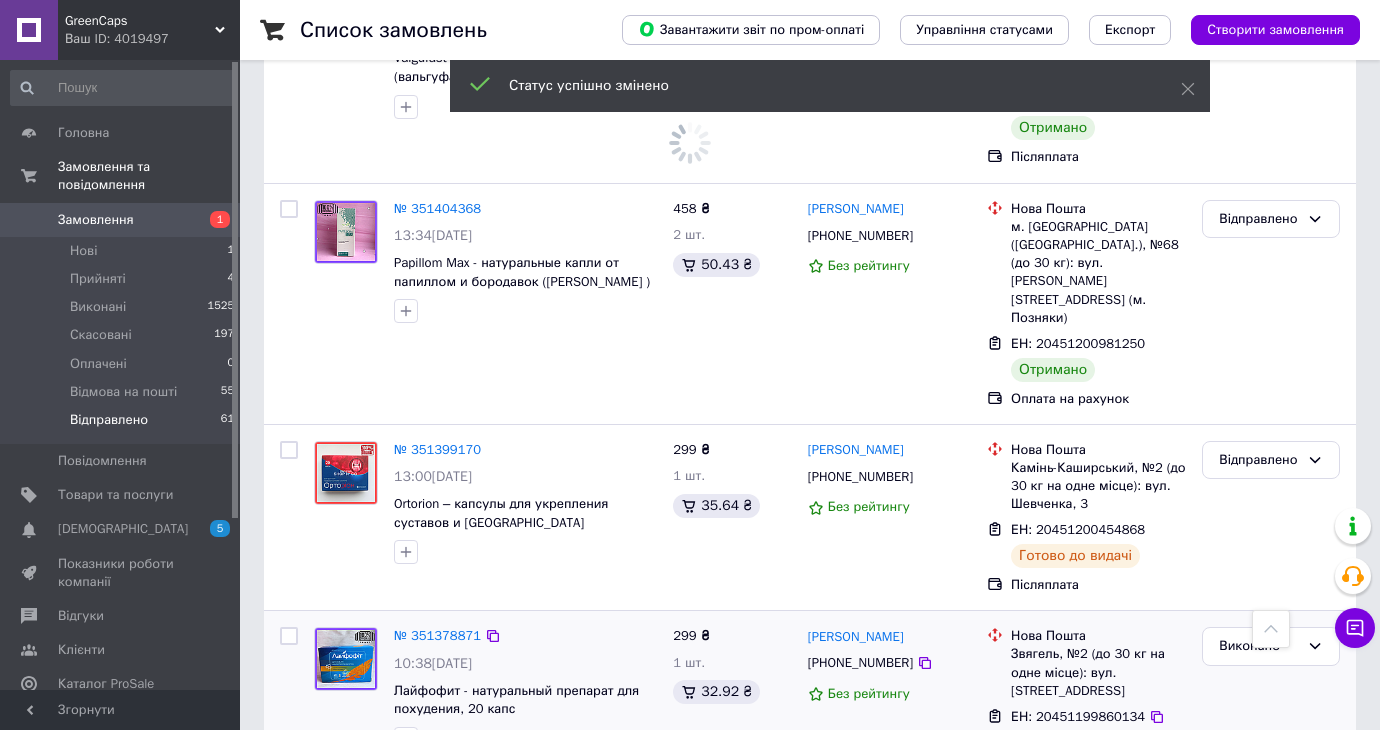 click on "№ 351371268" at bounding box center [437, 822] 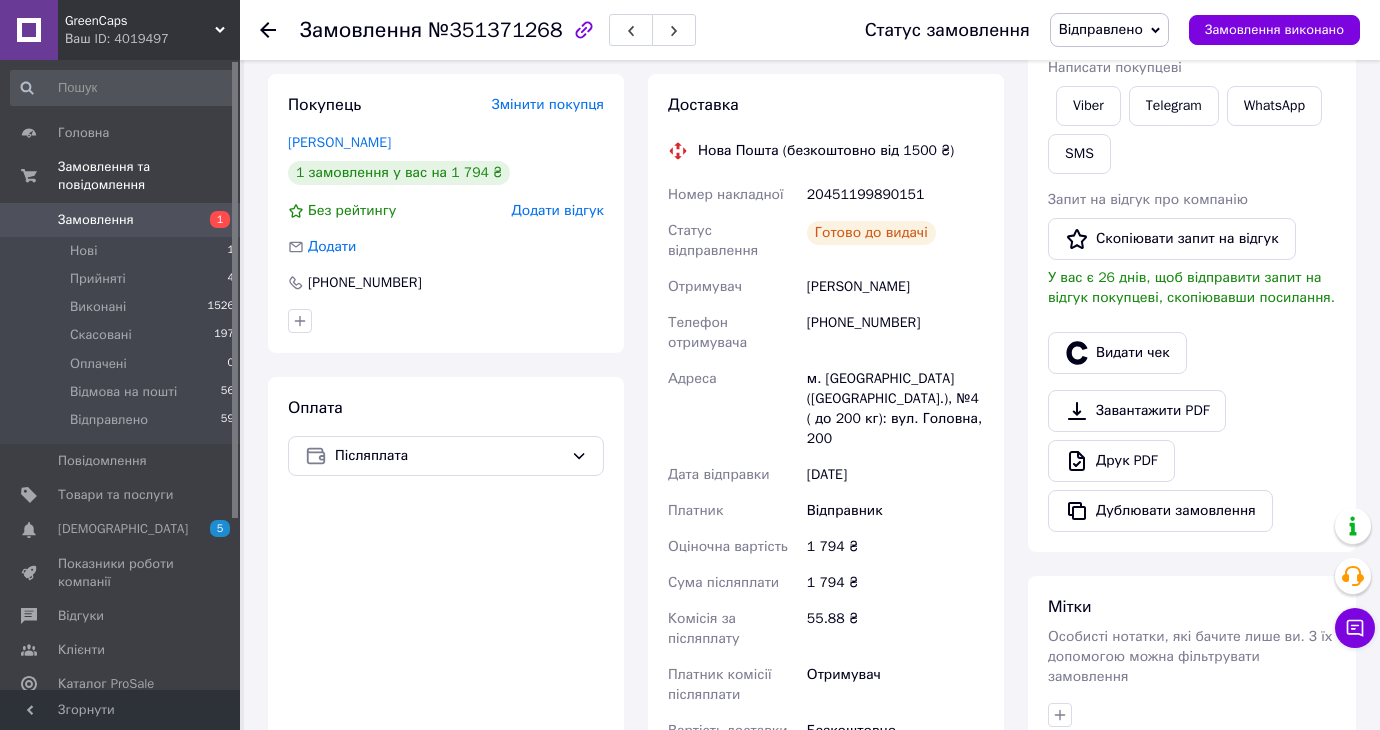 scroll, scrollTop: 175, scrollLeft: 0, axis: vertical 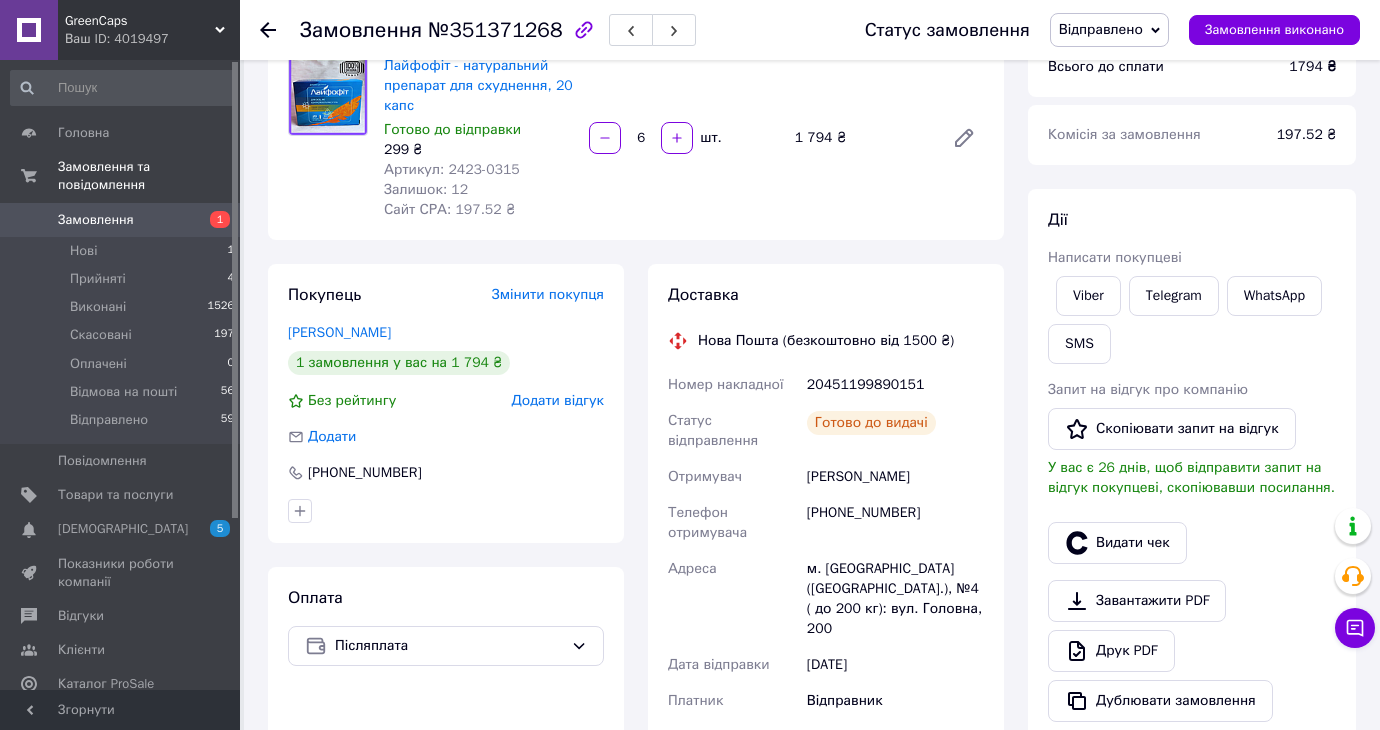 click 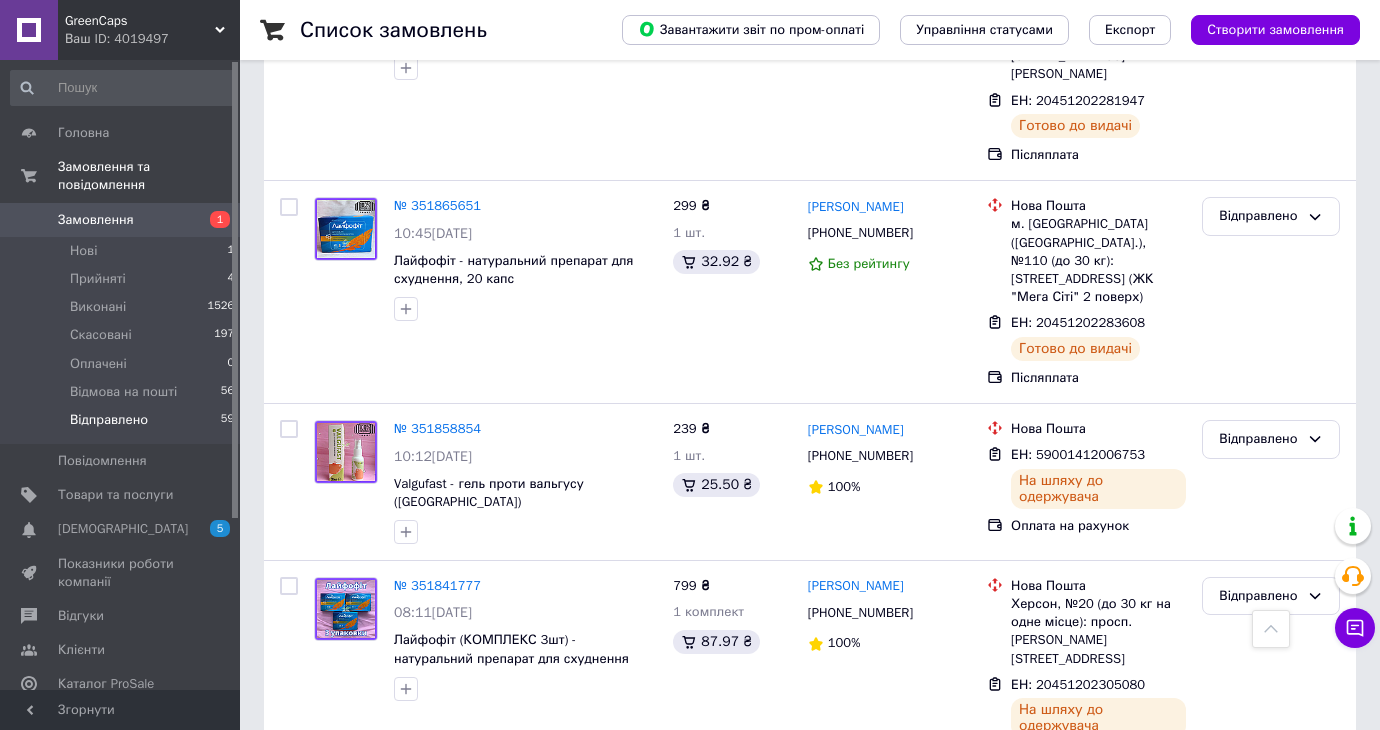 scroll, scrollTop: 2481, scrollLeft: 0, axis: vertical 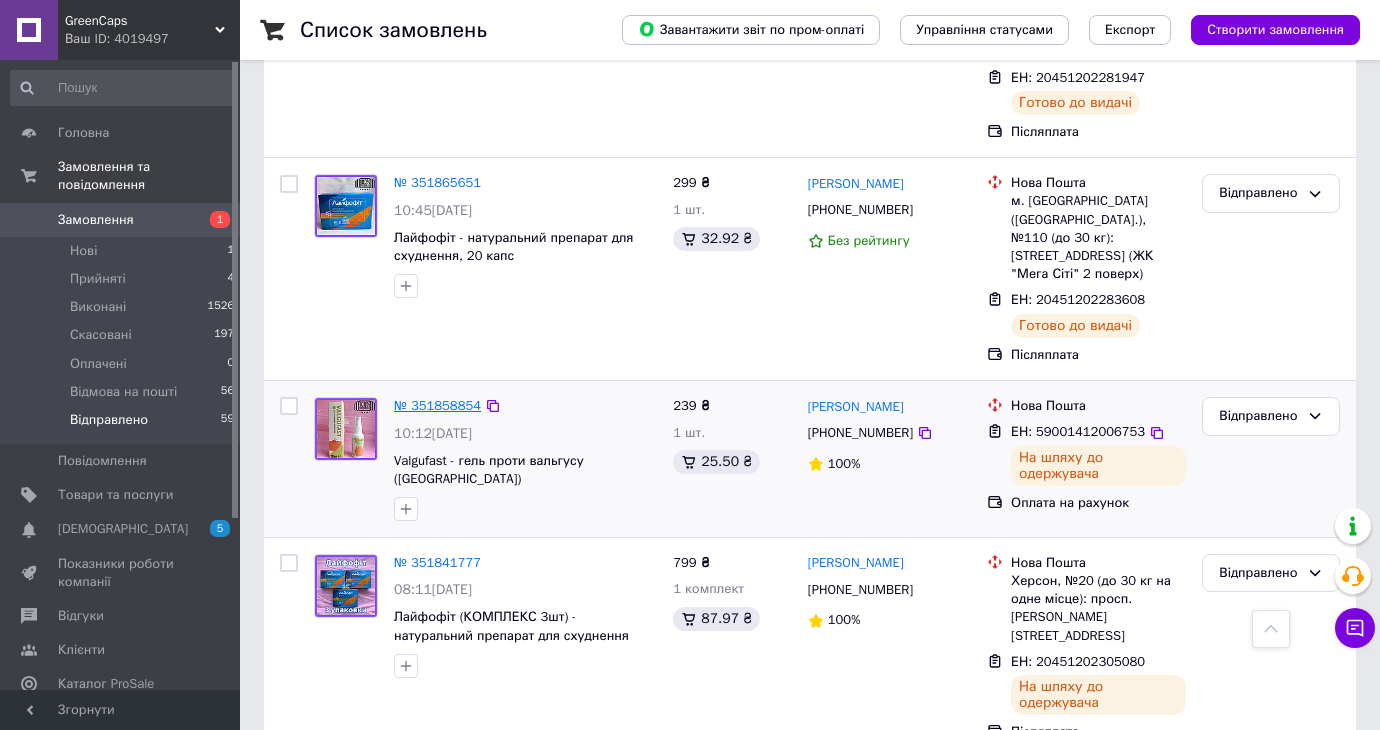 click on "№ 351858854" at bounding box center (437, 405) 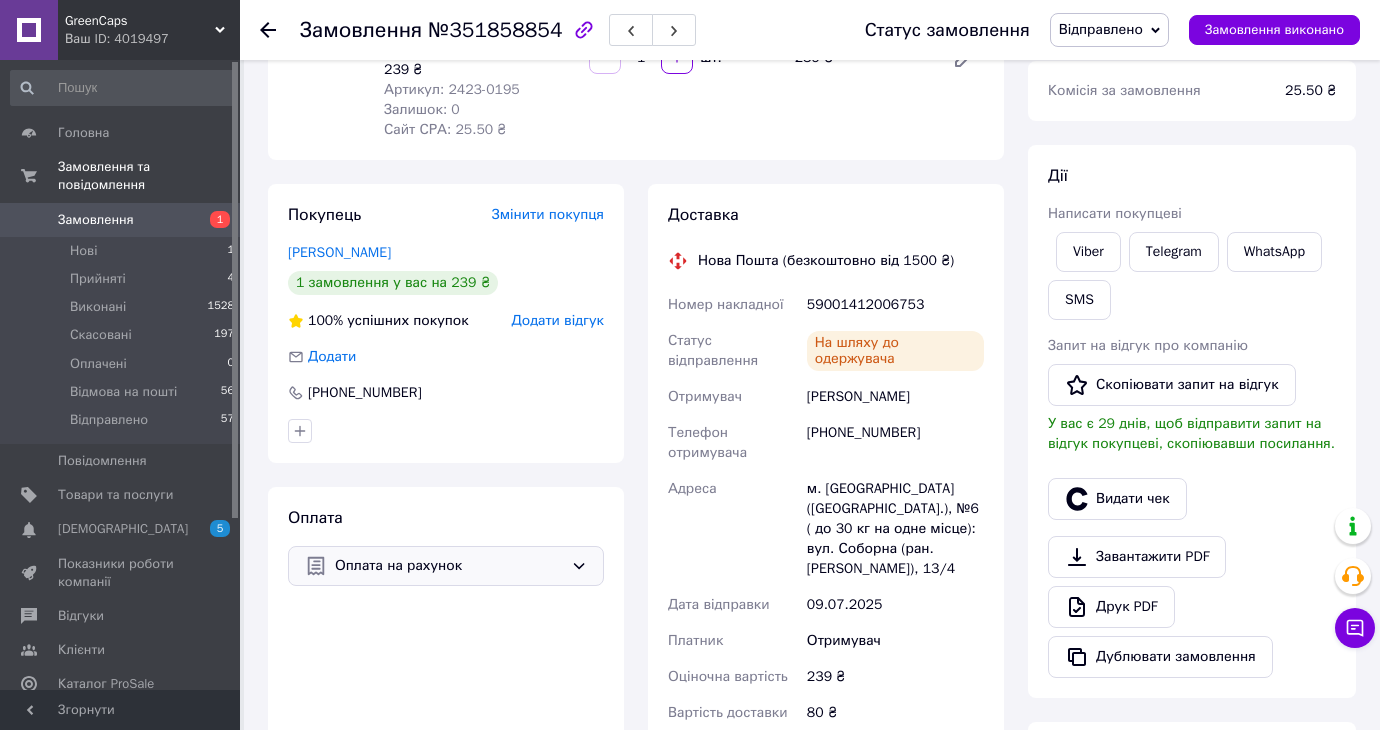 scroll, scrollTop: 234, scrollLeft: 0, axis: vertical 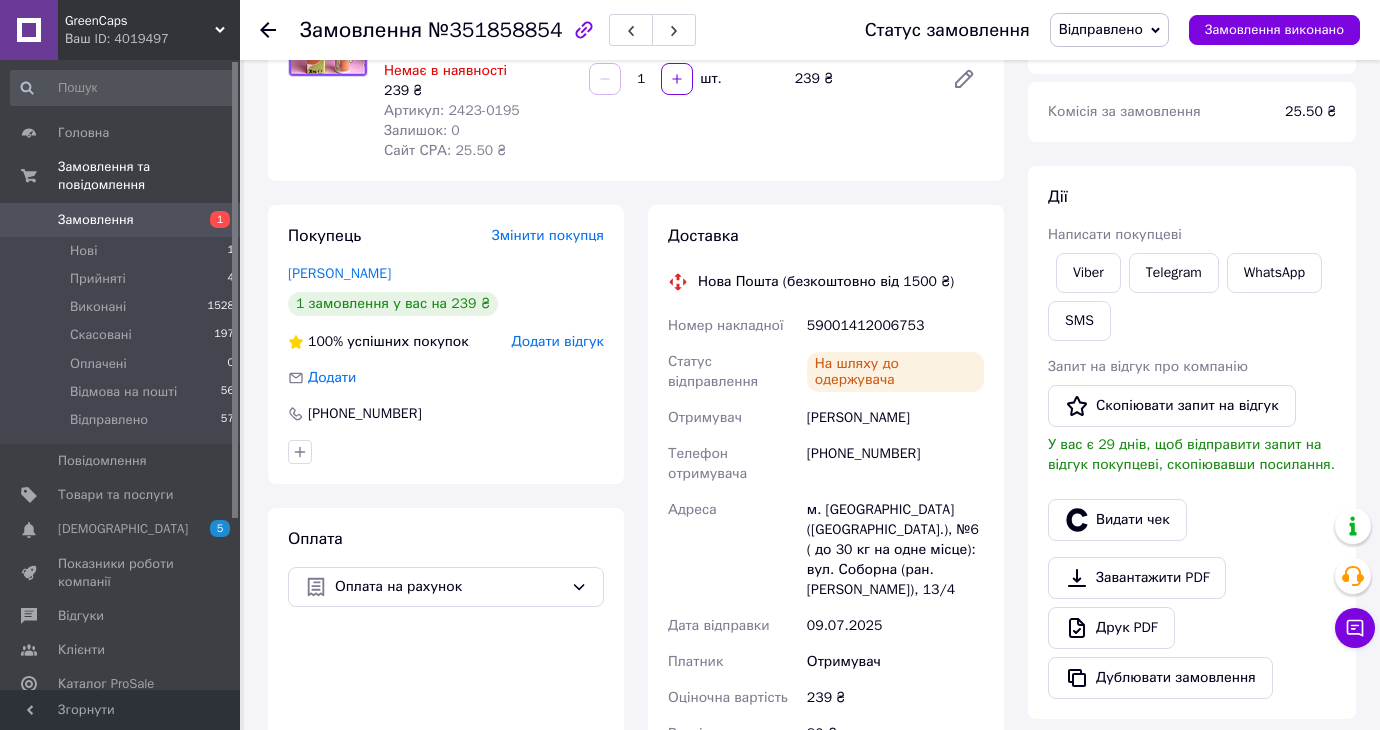 click 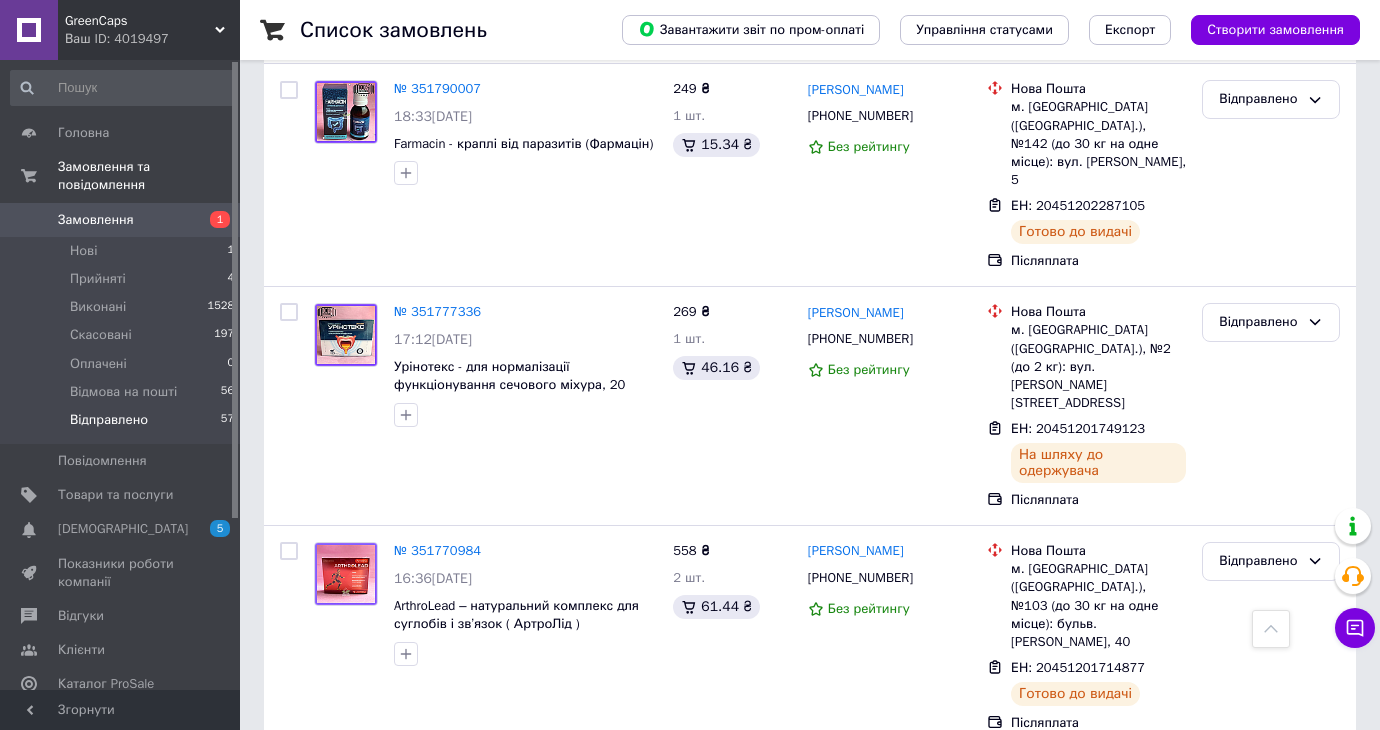 scroll, scrollTop: 4774, scrollLeft: 0, axis: vertical 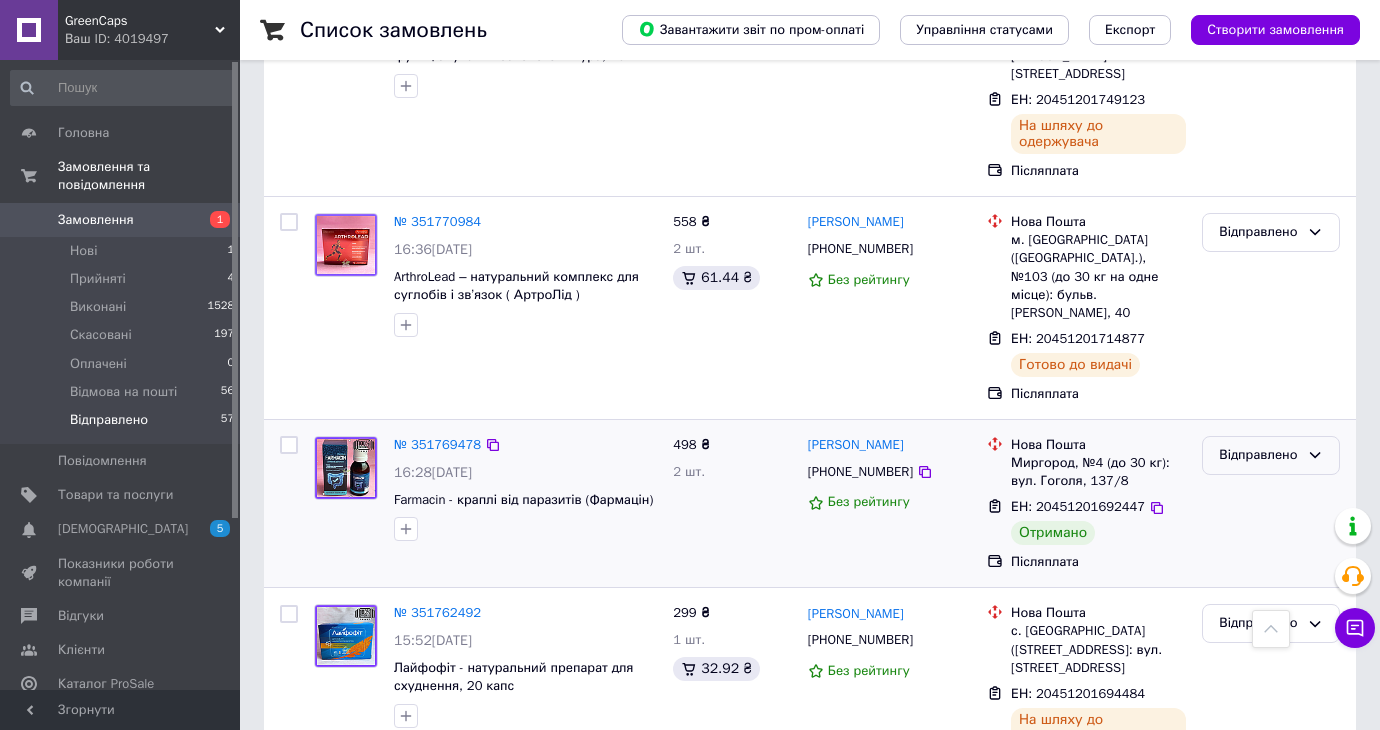 click on "Відправлено" at bounding box center [1259, 455] 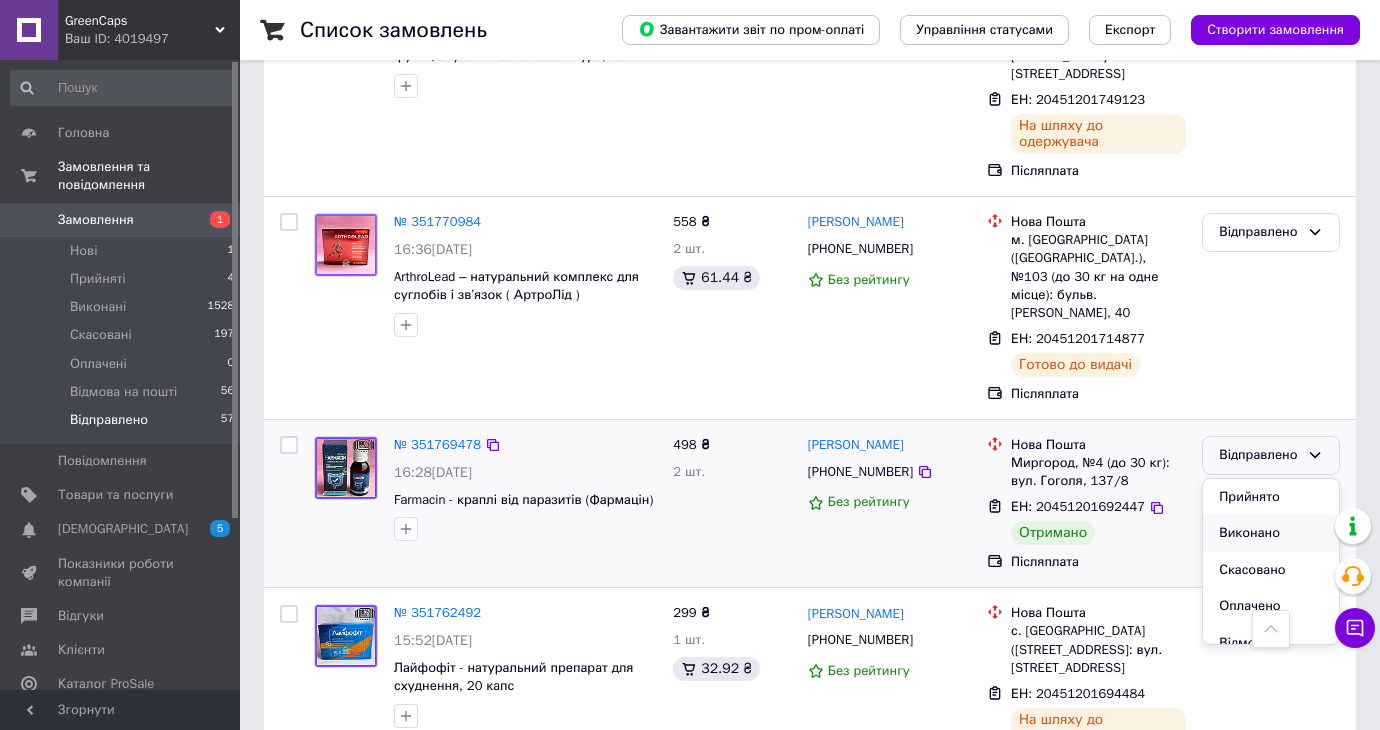 click on "Виконано" at bounding box center [1271, 533] 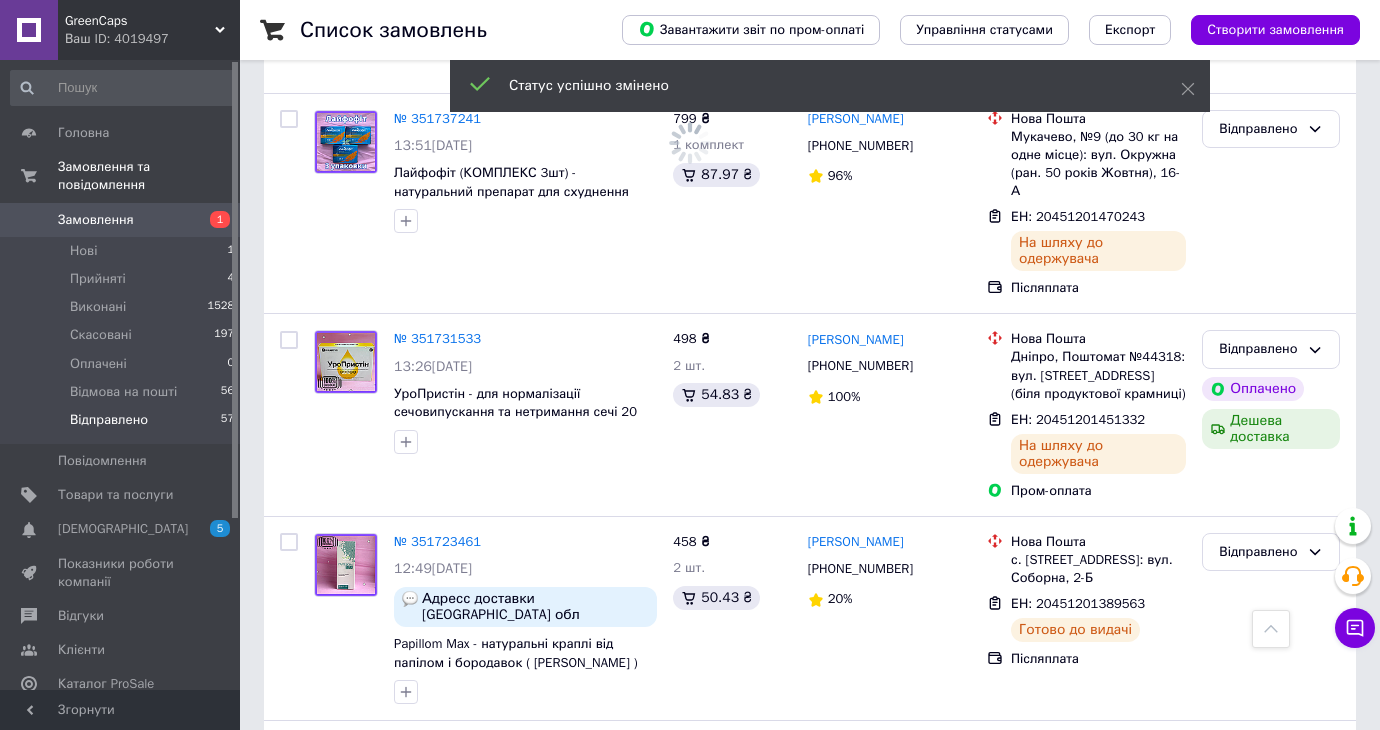 scroll, scrollTop: 5854, scrollLeft: 0, axis: vertical 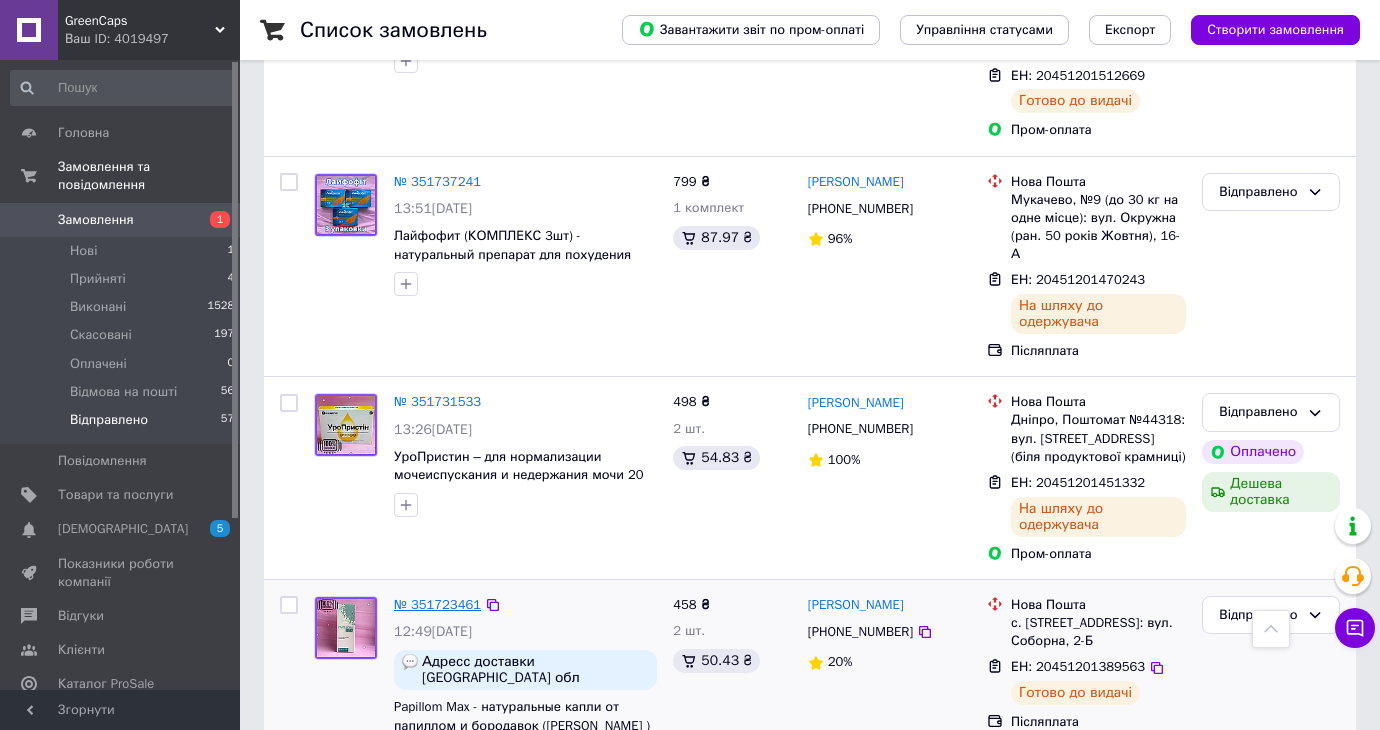 click on "№ 351723461" at bounding box center [437, 604] 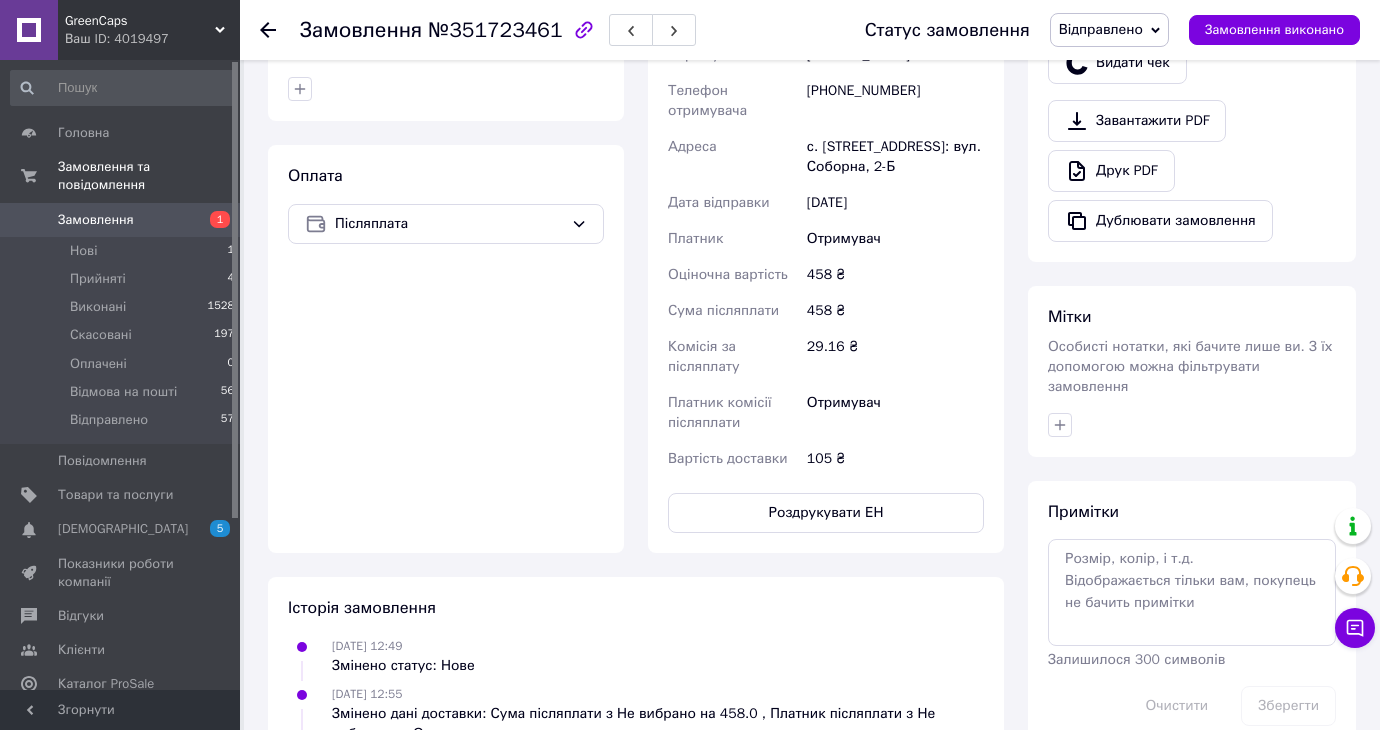 scroll, scrollTop: 650, scrollLeft: 0, axis: vertical 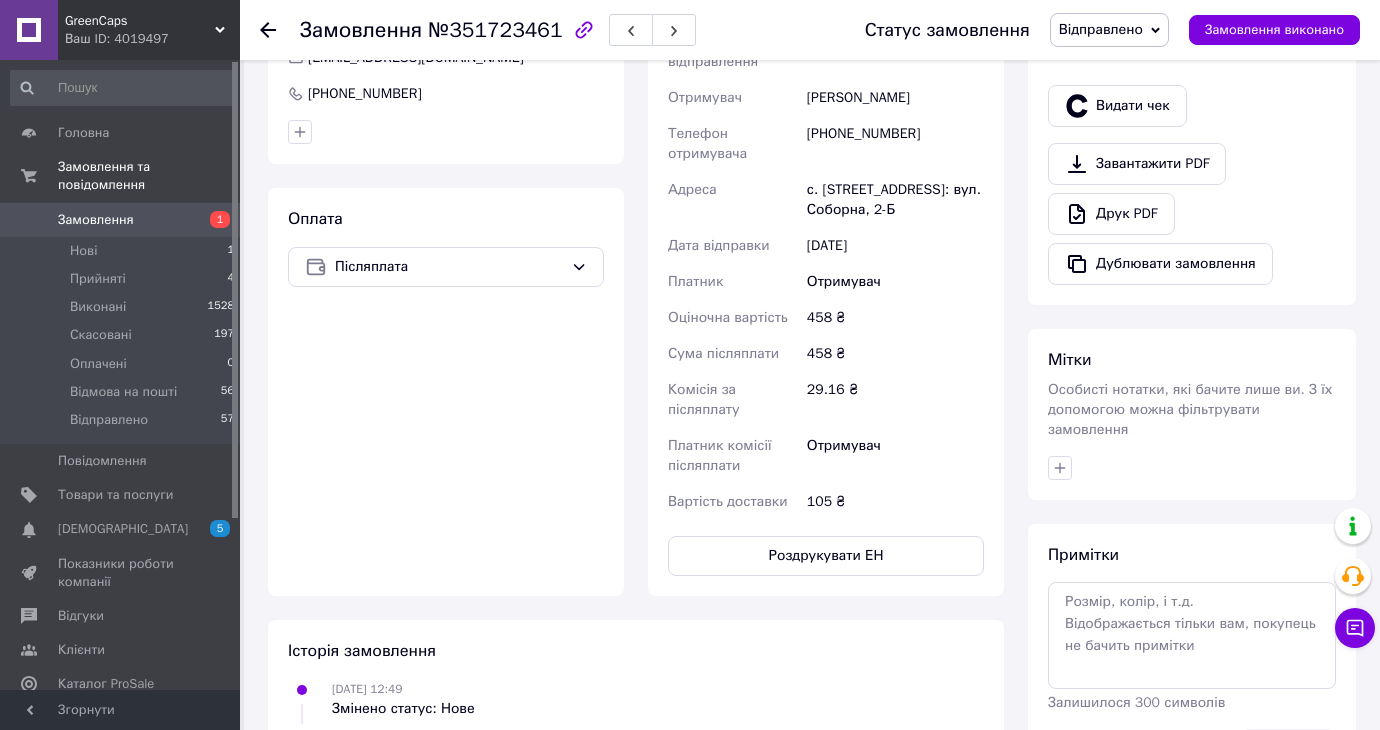 click on "Доставка Нова Пошта (безкоштовно від 1500 ₴) Номер накладної 20451201389563 Статус відправлення Готово до видачі Отримувач [PERSON_NAME] Телефон отримувача [PHONE_NUMBER] Адреса с. [STREET_ADDRESS]: вул. Соборна, 2-Б Дата відправки [DATE] Платник Отримувач Оціночна вартість 458 ₴ Сума післяплати 458 ₴ Комісія за післяплату 29.16 ₴ Платник комісії післяплати Отримувач Вартість доставки 105 ₴ Роздрукувати ЕН Платник Отримувач Відправник Прізвище отримувача [PERSON_NAME] Ім'я отримувача [PERSON_NAME] батькові отримувача Телефон отримувача [PHONE_NUMBER] <" at bounding box center (826, 240) 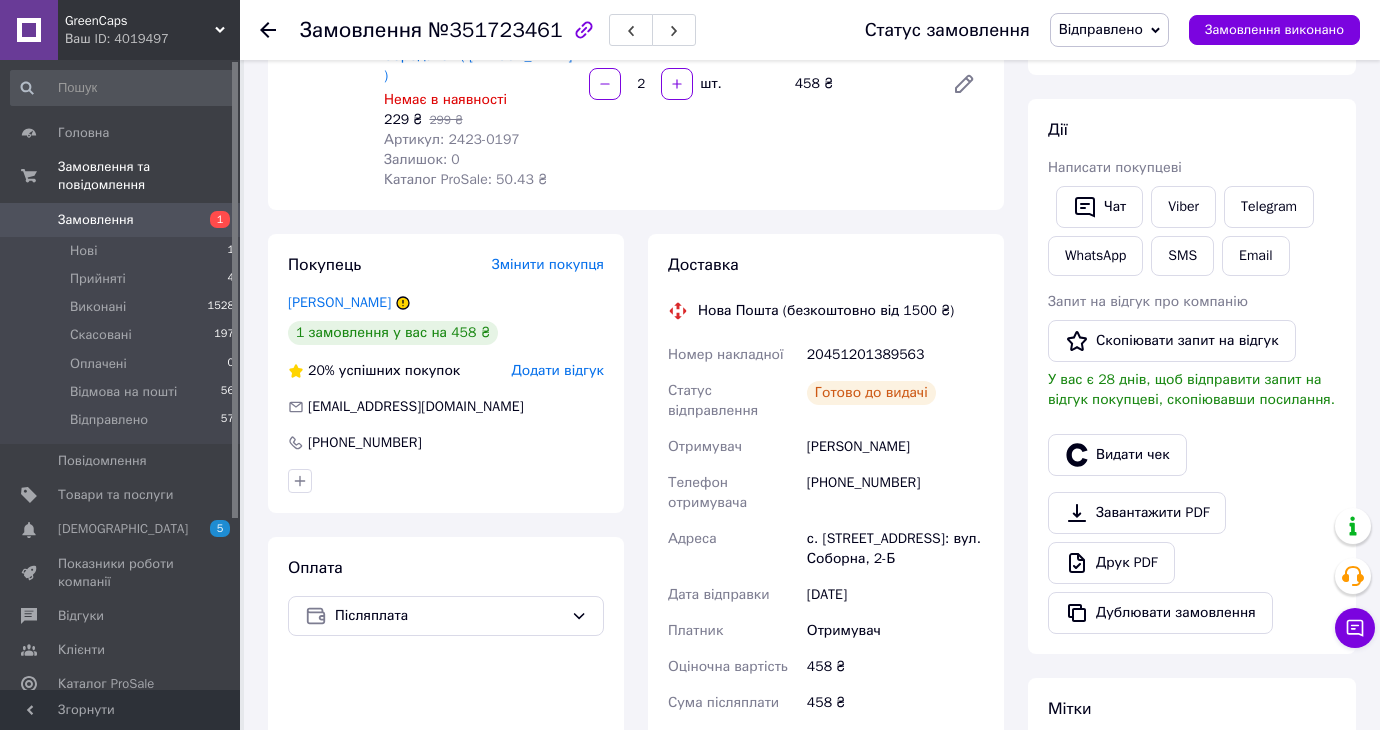 scroll, scrollTop: 261, scrollLeft: 0, axis: vertical 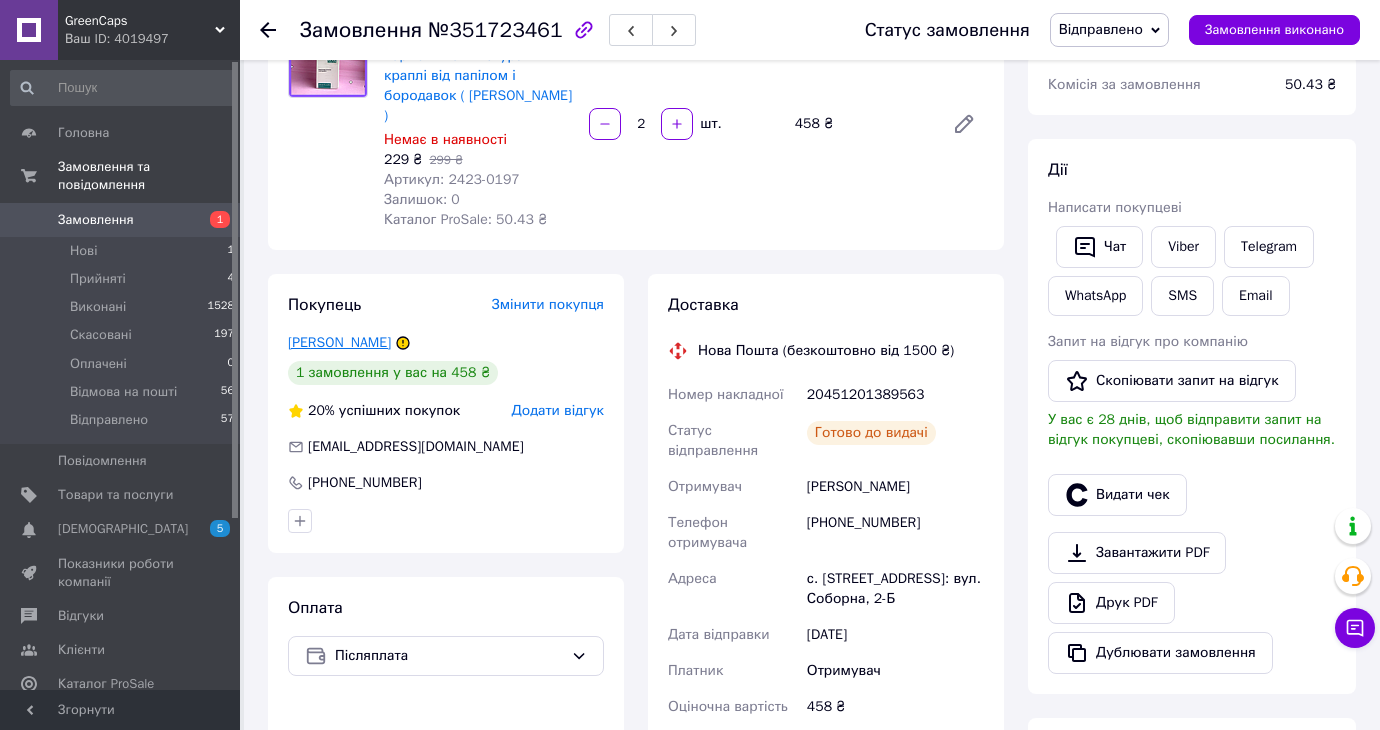 click on "[PERSON_NAME]" at bounding box center [339, 342] 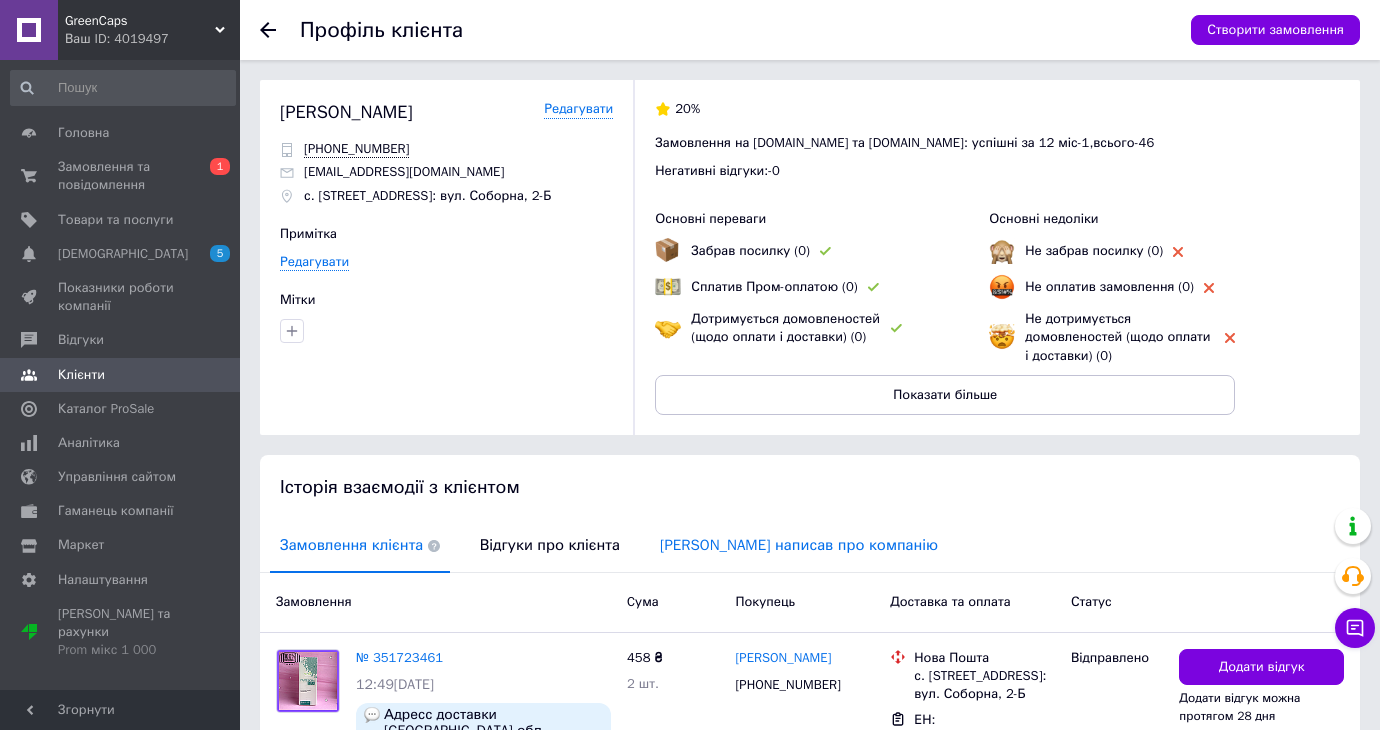 click on "[PERSON_NAME] написав про компанію" at bounding box center [799, 545] 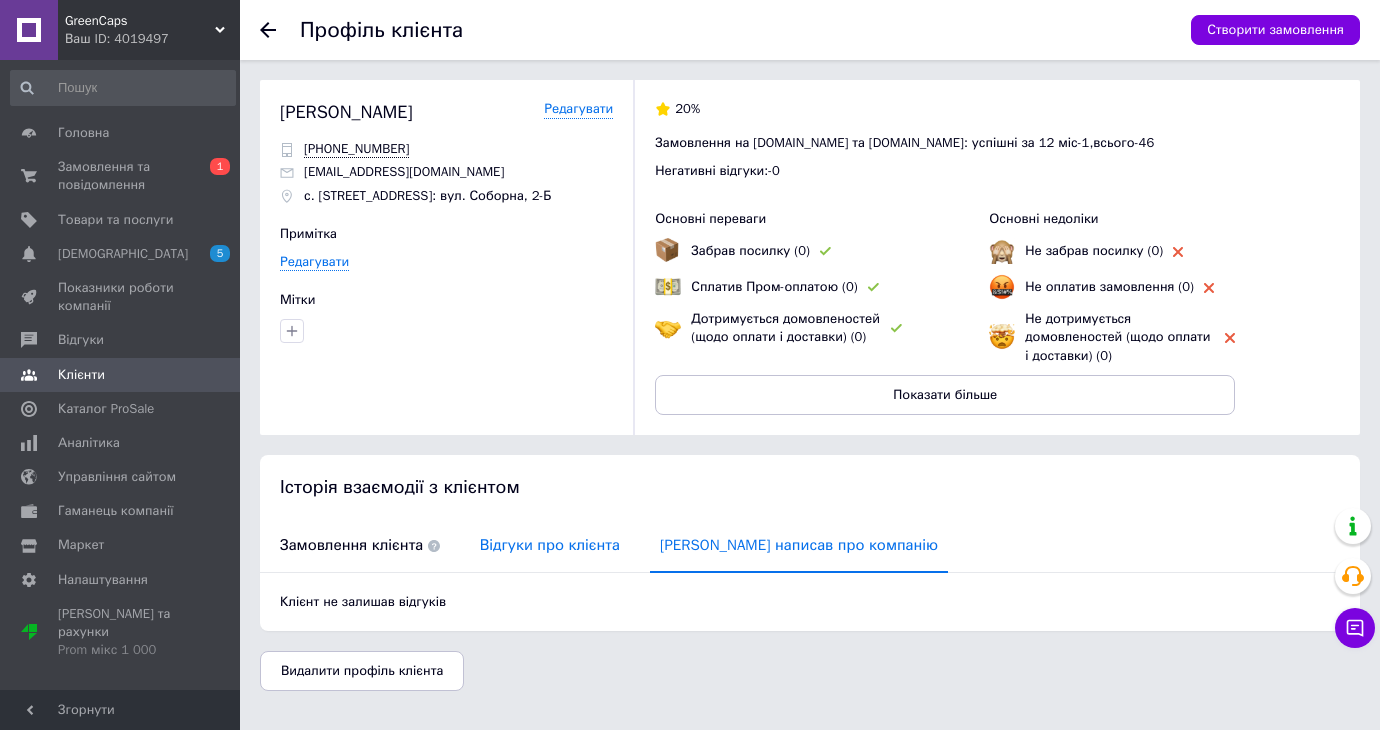 click on "Відгуки про клієнта" at bounding box center [550, 545] 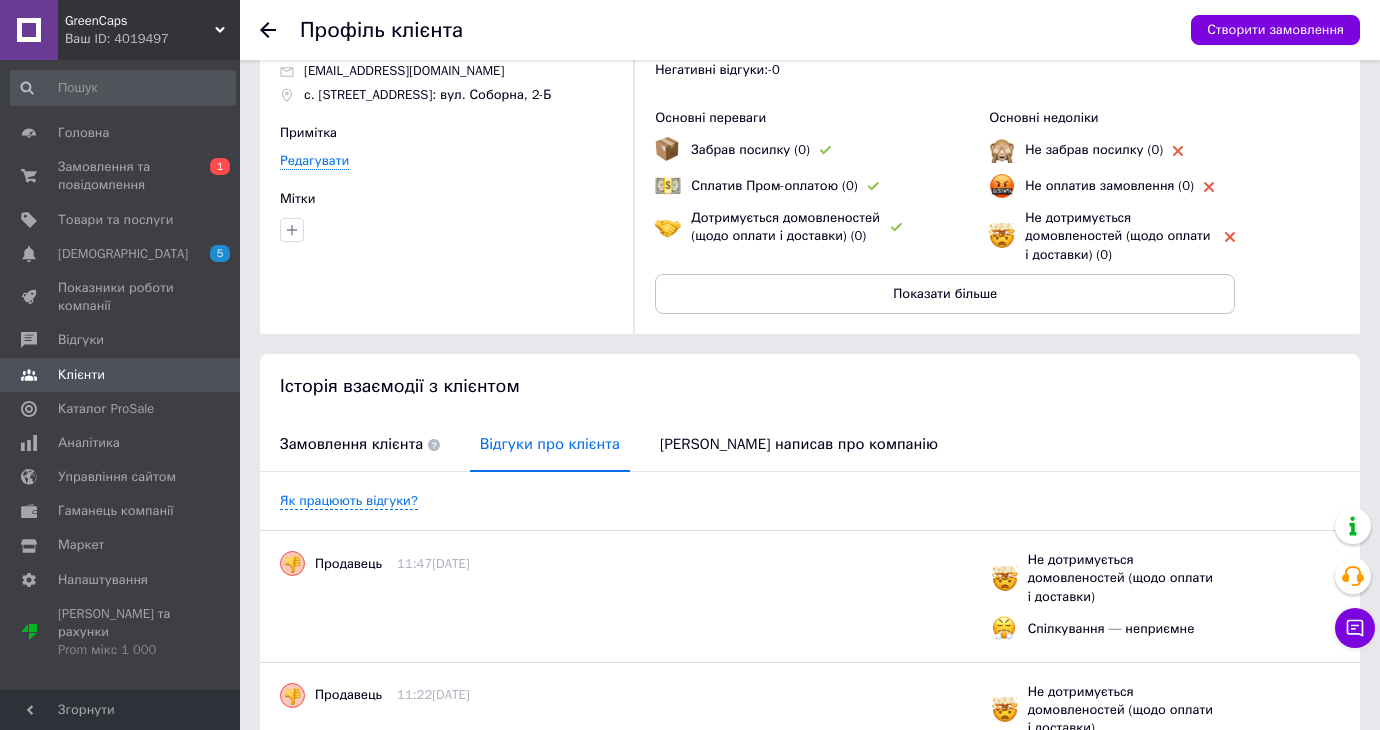 scroll, scrollTop: 99, scrollLeft: 0, axis: vertical 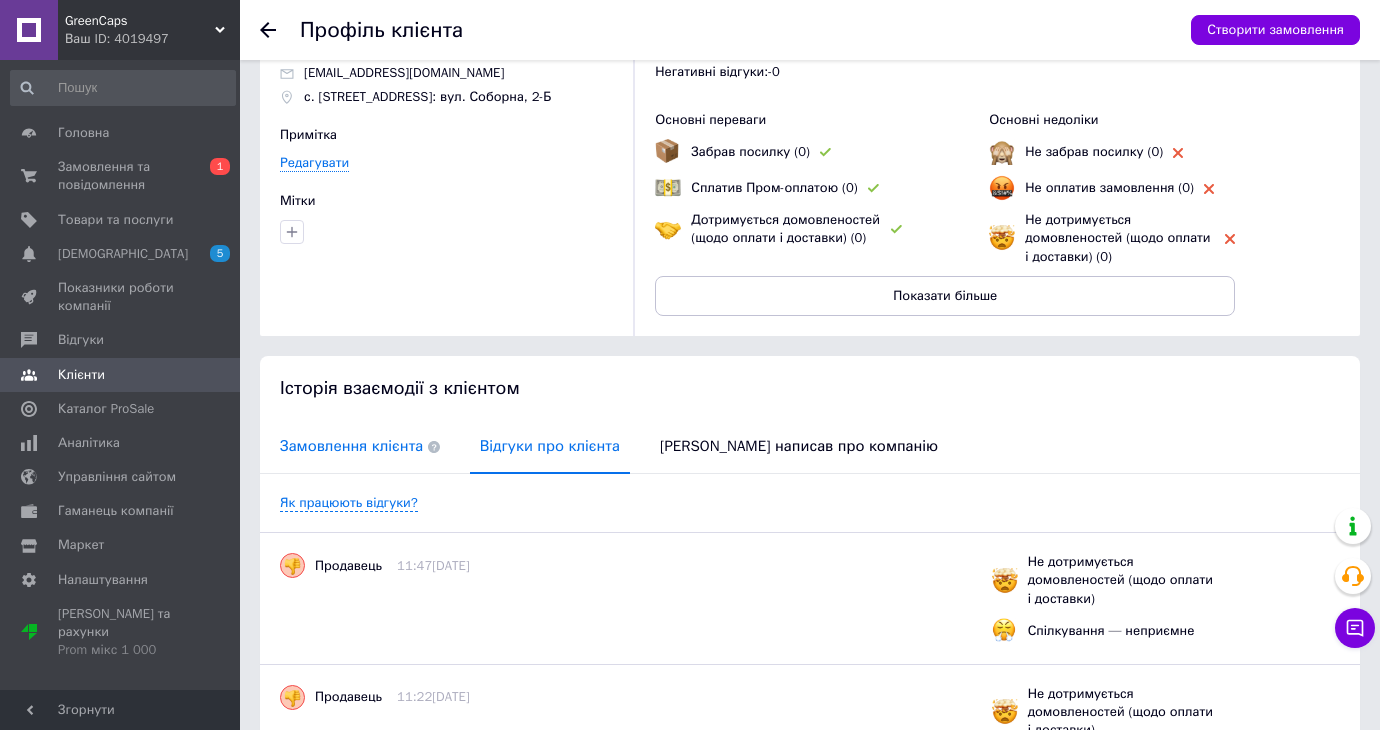 click on "Замовлення клієнта" at bounding box center (360, 446) 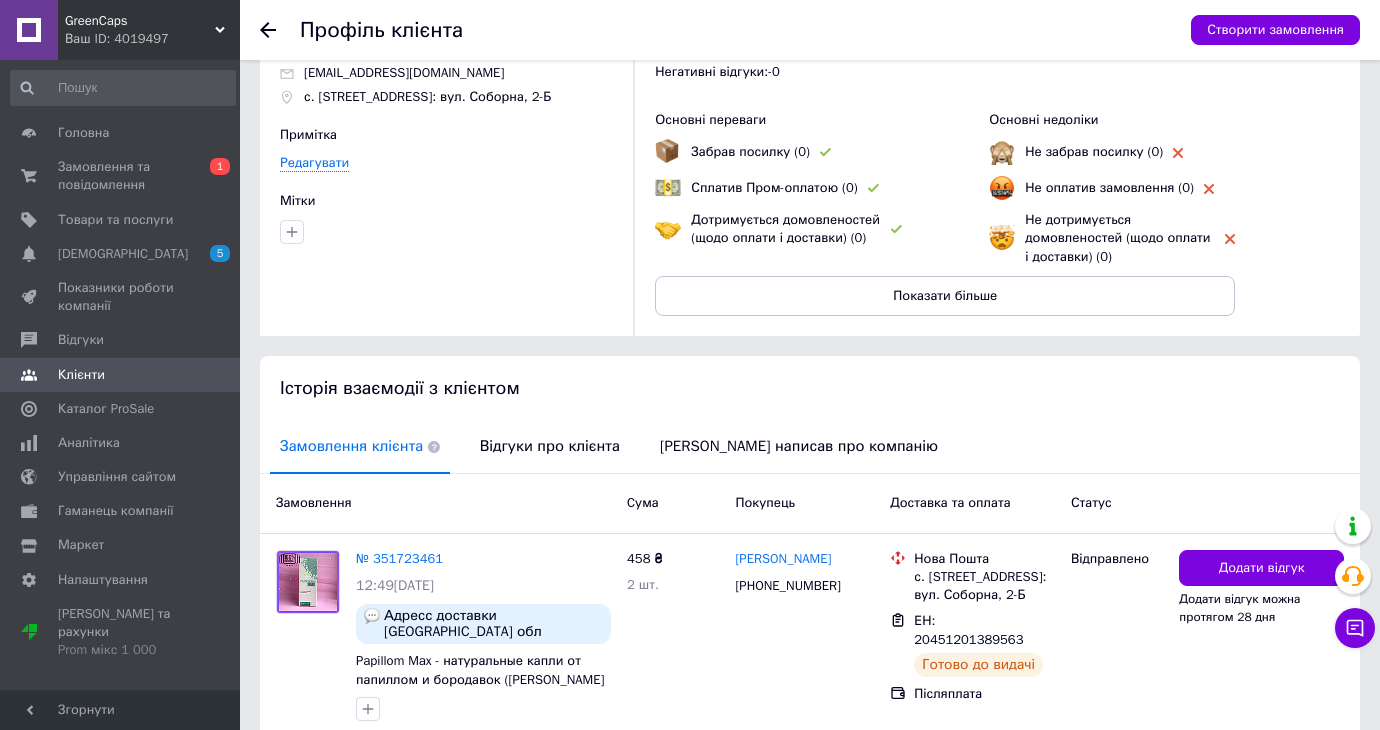 scroll, scrollTop: 0, scrollLeft: 0, axis: both 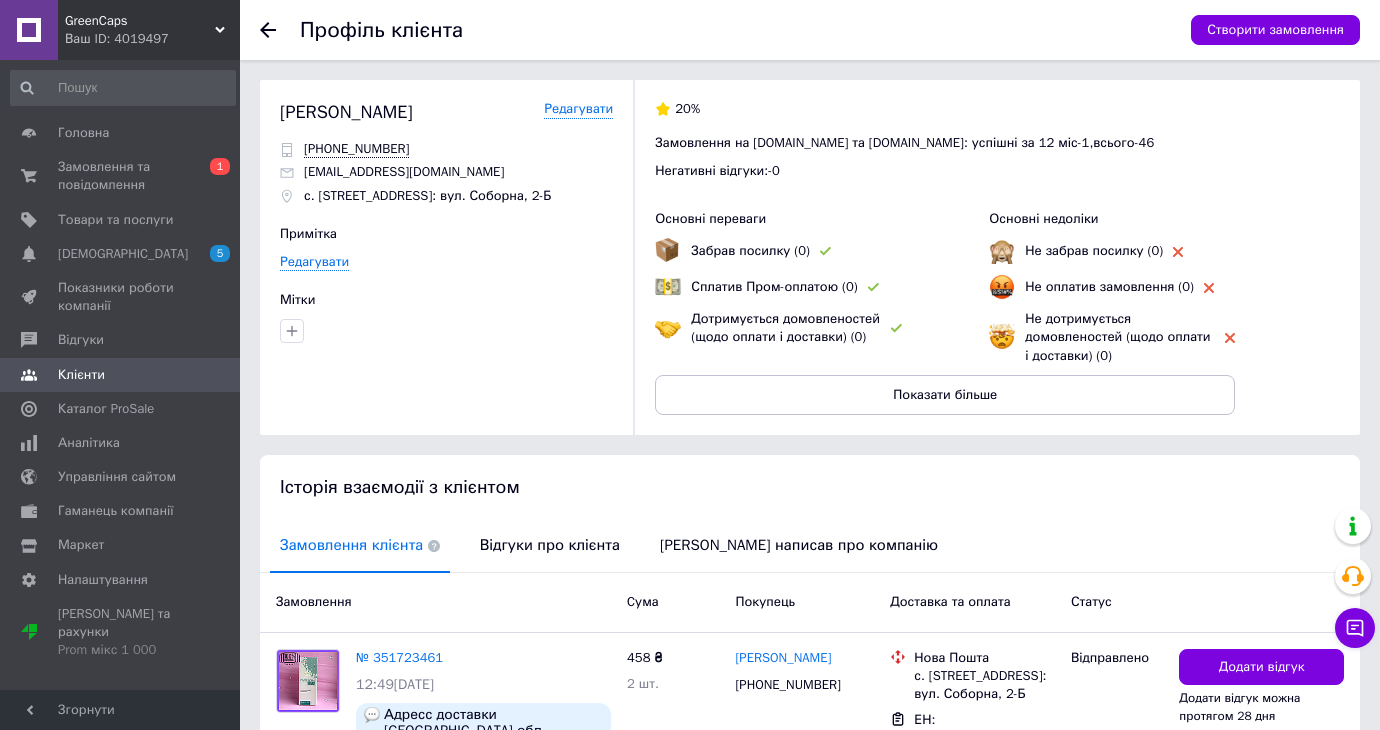 click at bounding box center (280, 30) 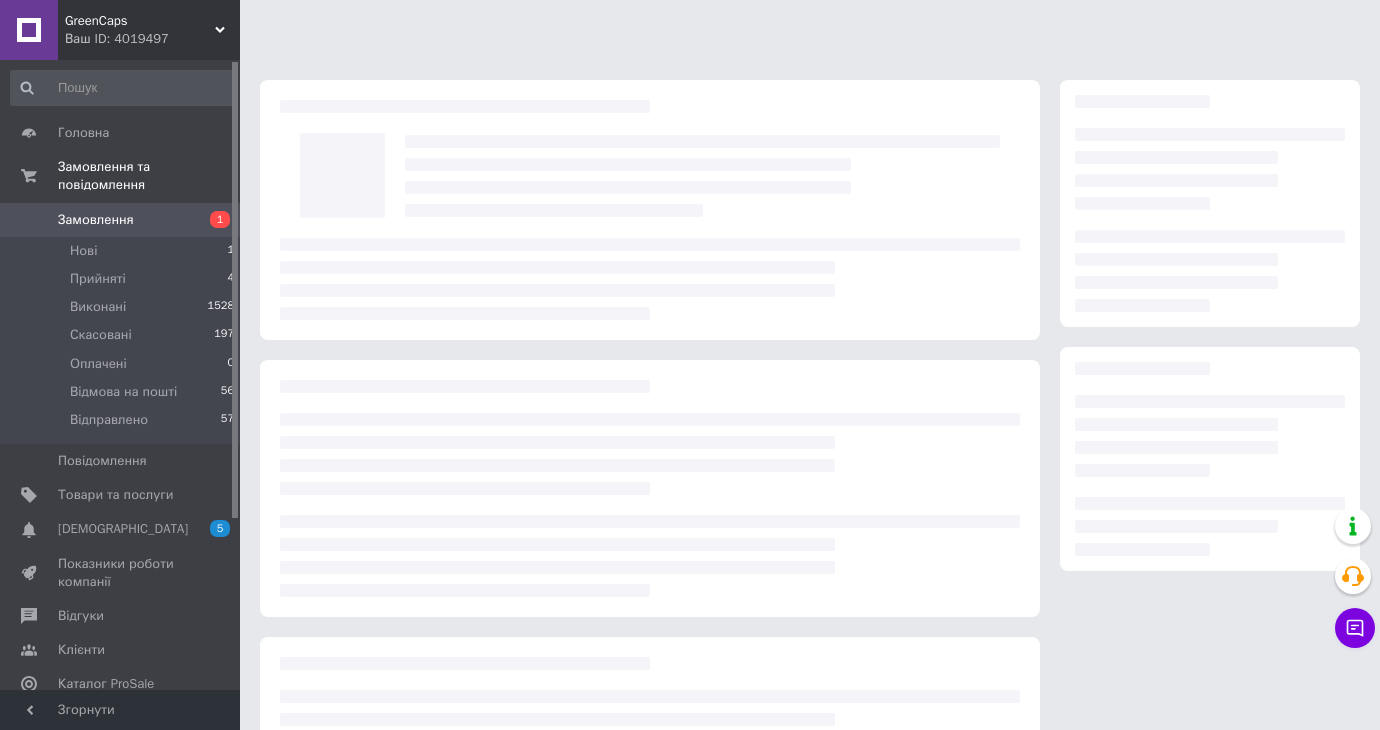 scroll, scrollTop: 184, scrollLeft: 0, axis: vertical 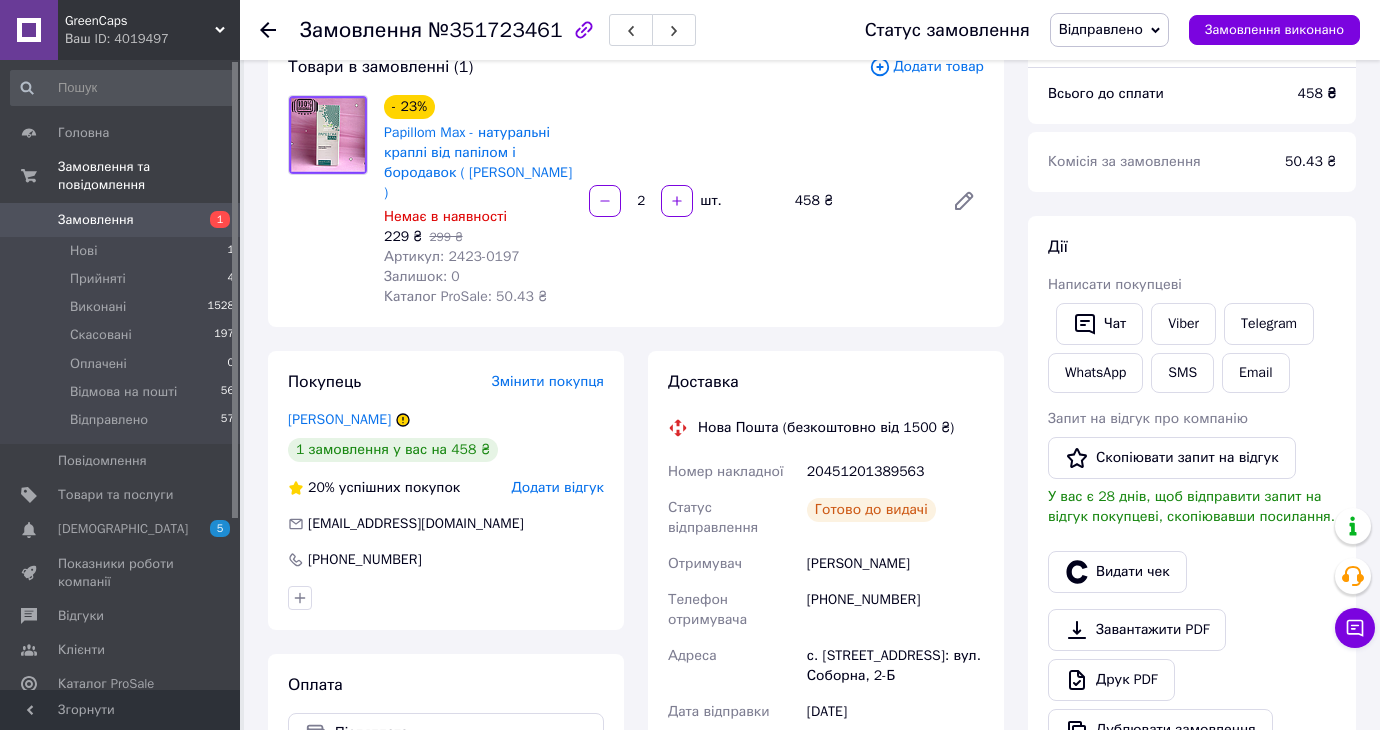 click 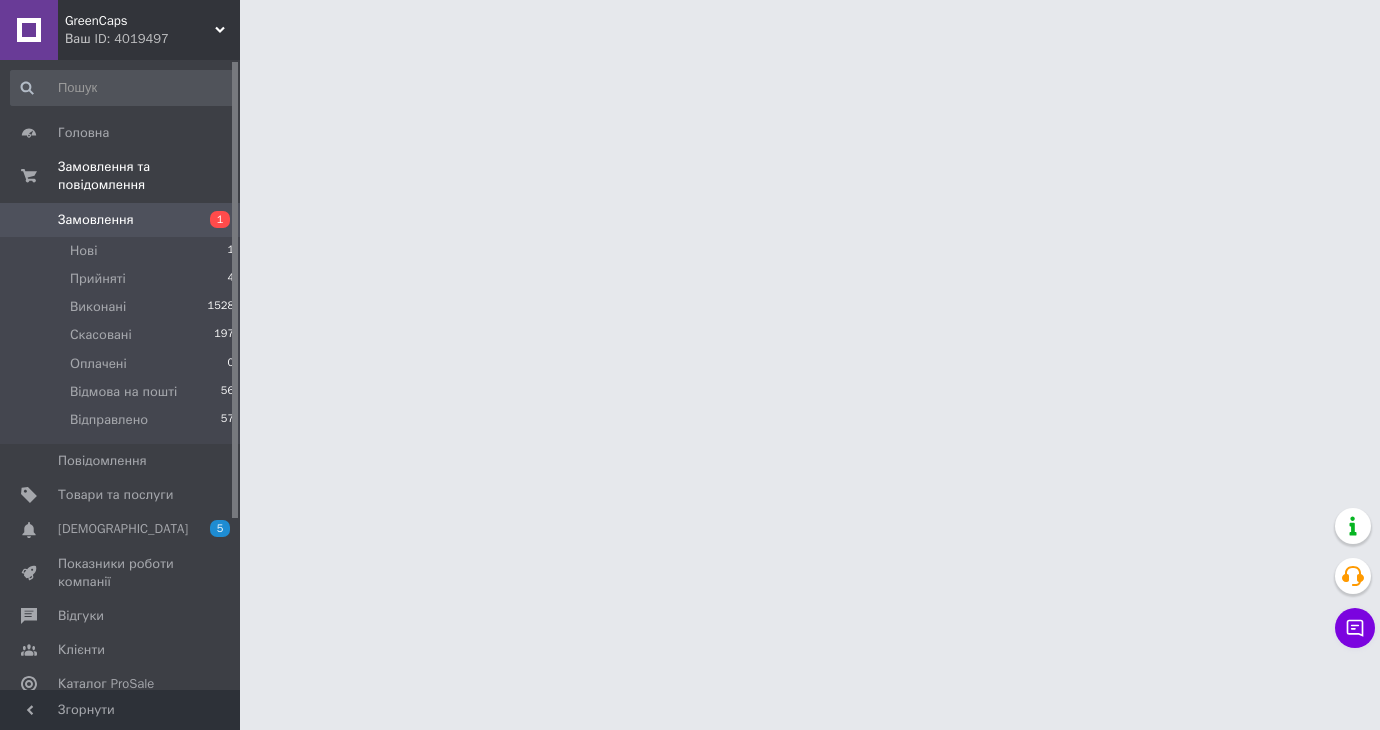 scroll, scrollTop: 0, scrollLeft: 0, axis: both 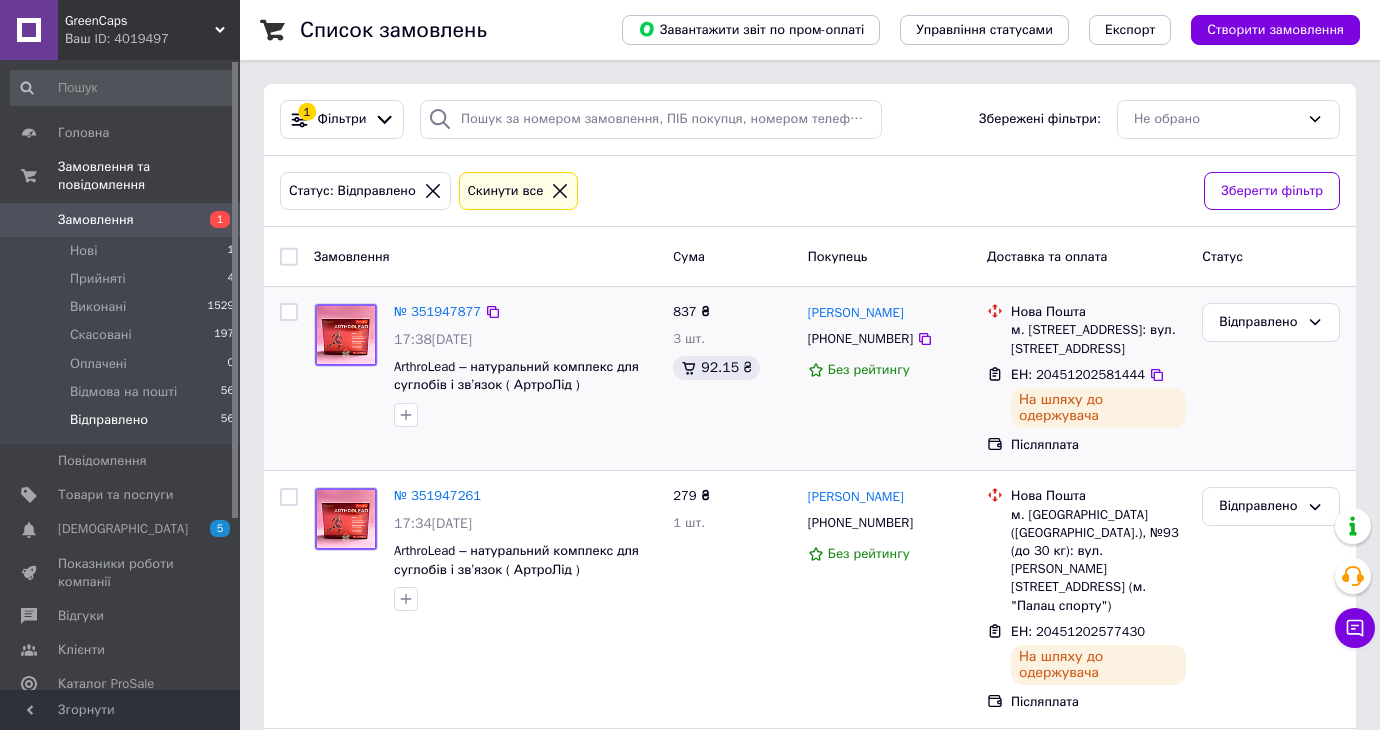 click on "ЕН: 20451202581444 На шляху до одержувача" at bounding box center [1098, 397] 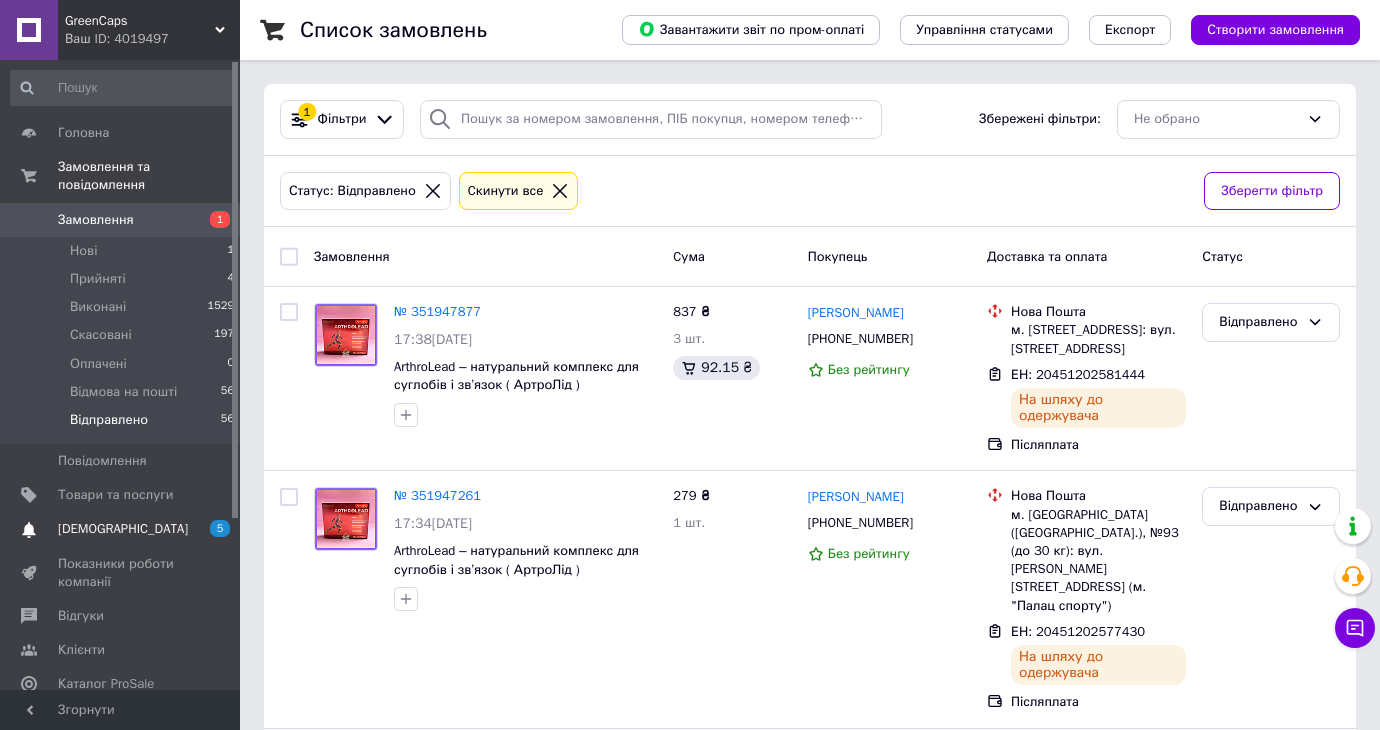 scroll, scrollTop: 235, scrollLeft: 0, axis: vertical 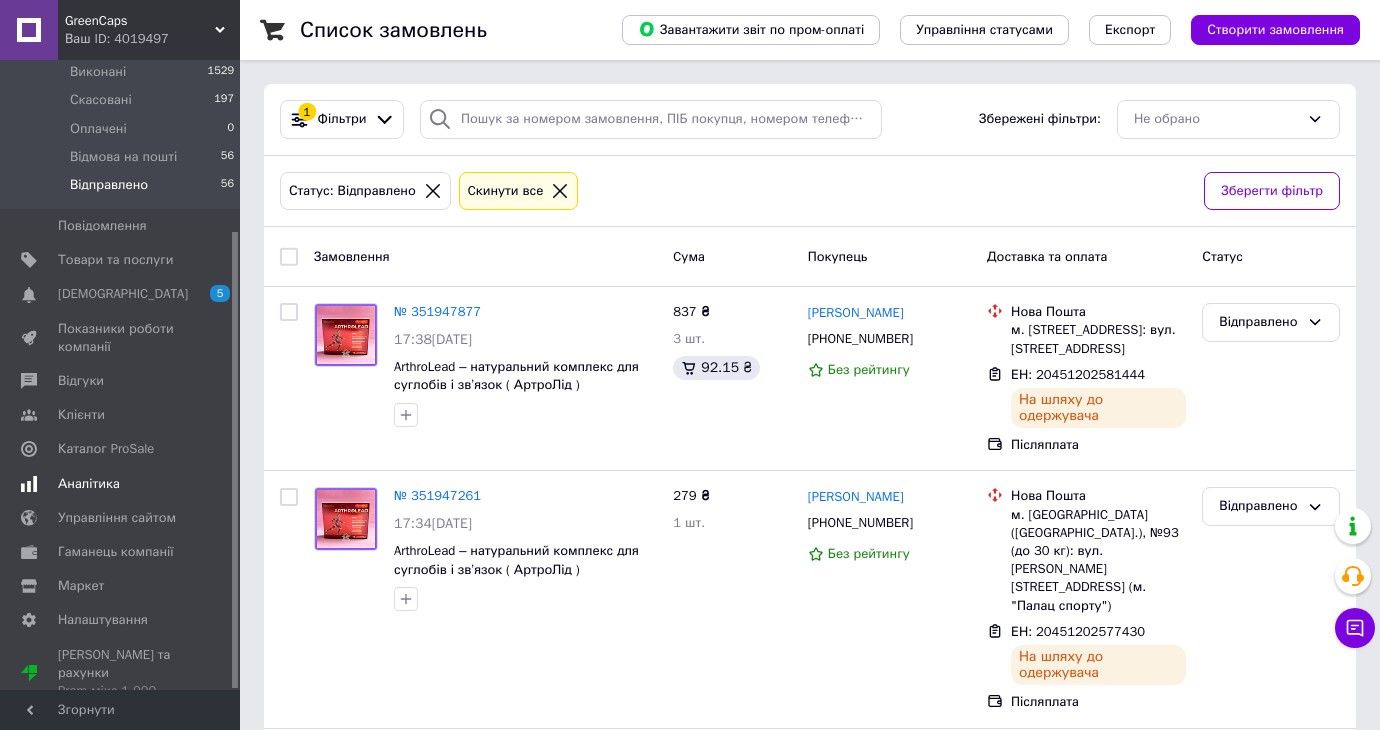 click on "Аналітика" at bounding box center (89, 484) 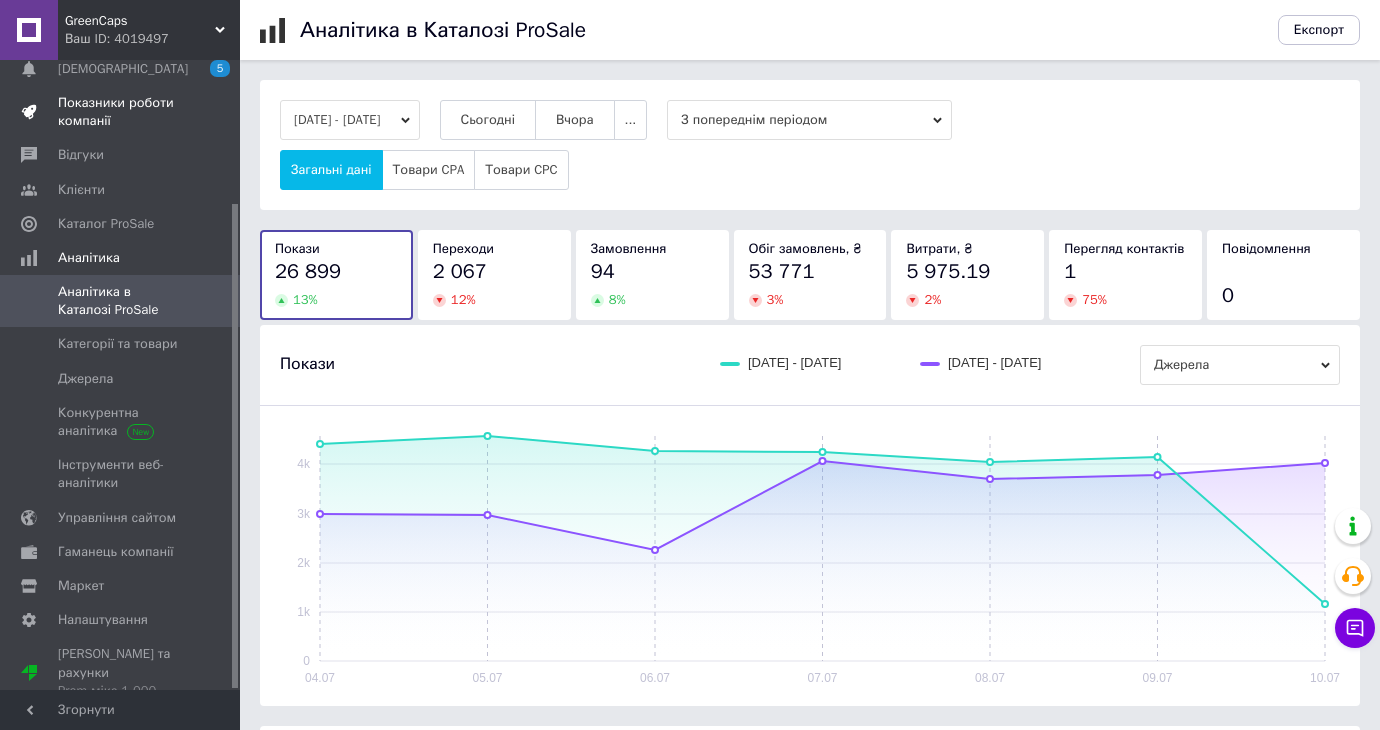 scroll, scrollTop: 0, scrollLeft: 0, axis: both 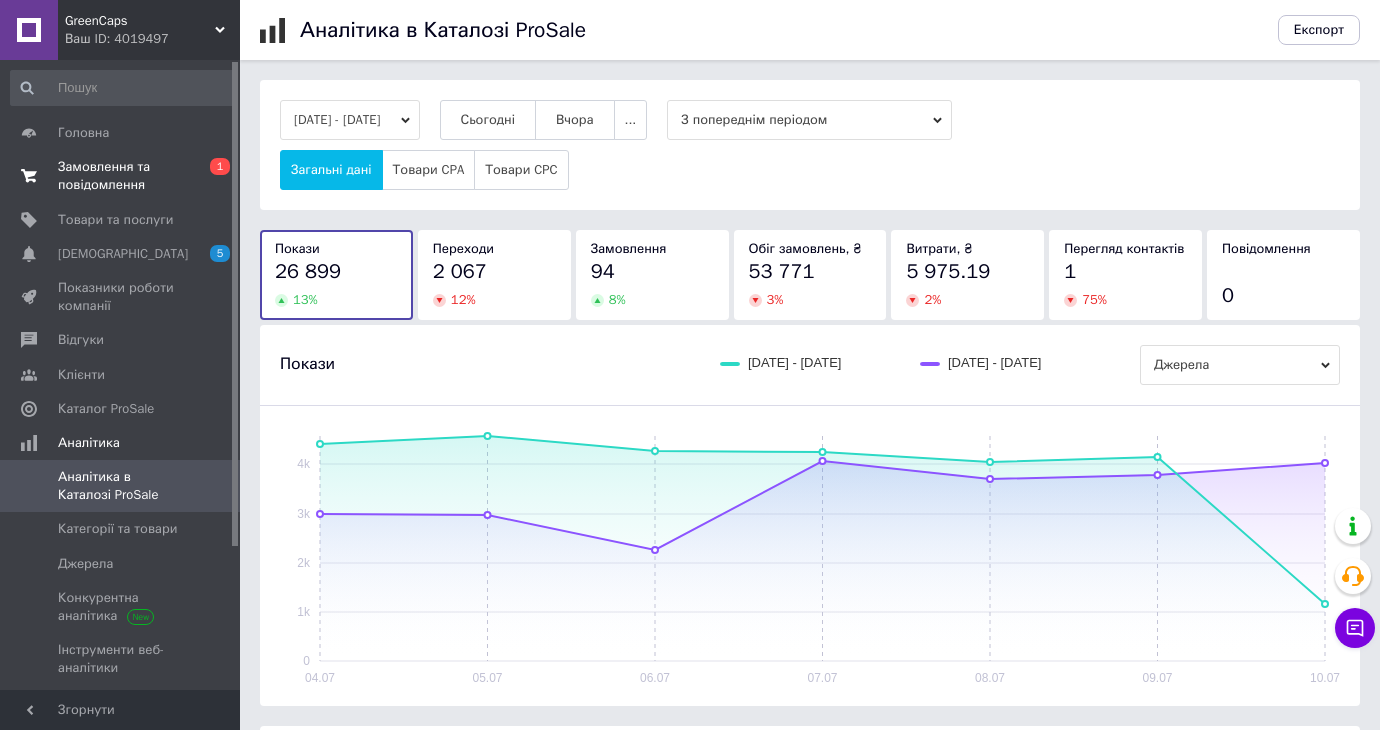 click on "Замовлення та повідомлення" at bounding box center (121, 176) 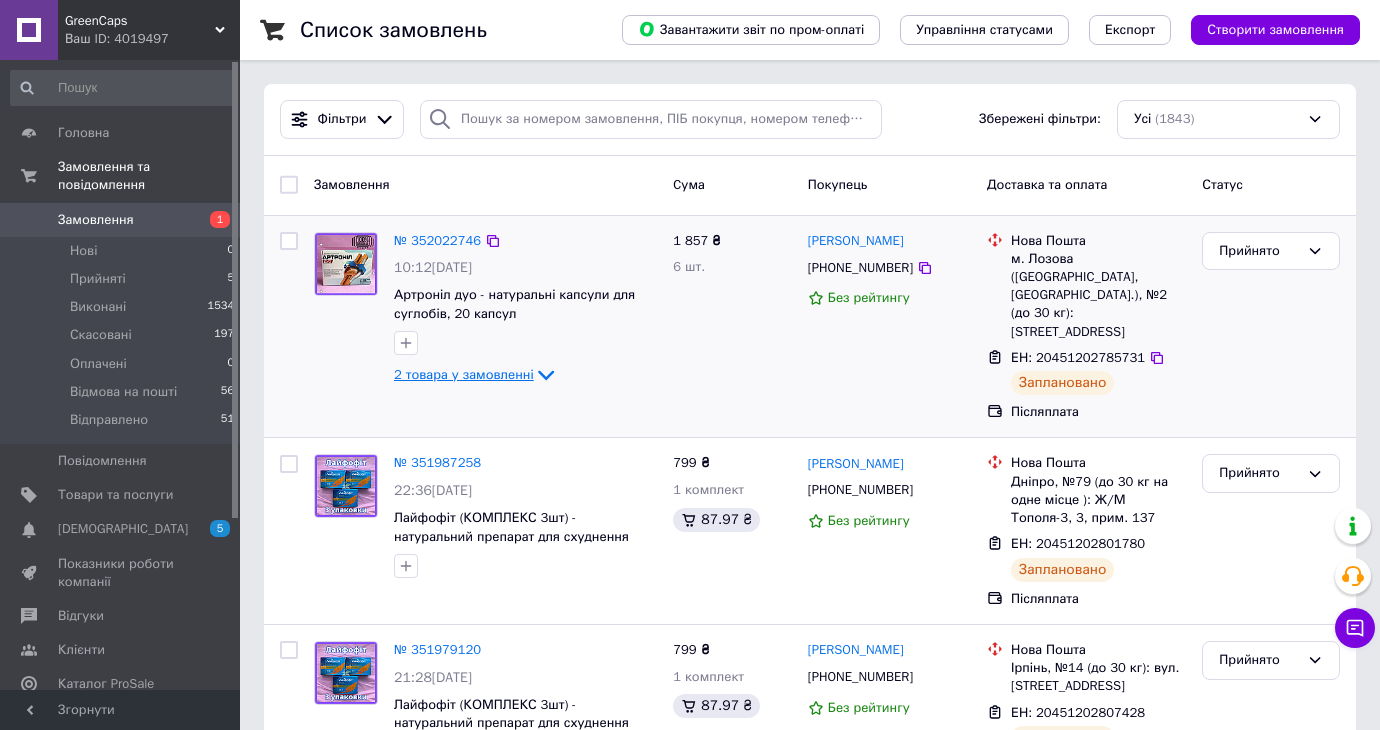 click on "2 товара у замовленні" at bounding box center [464, 374] 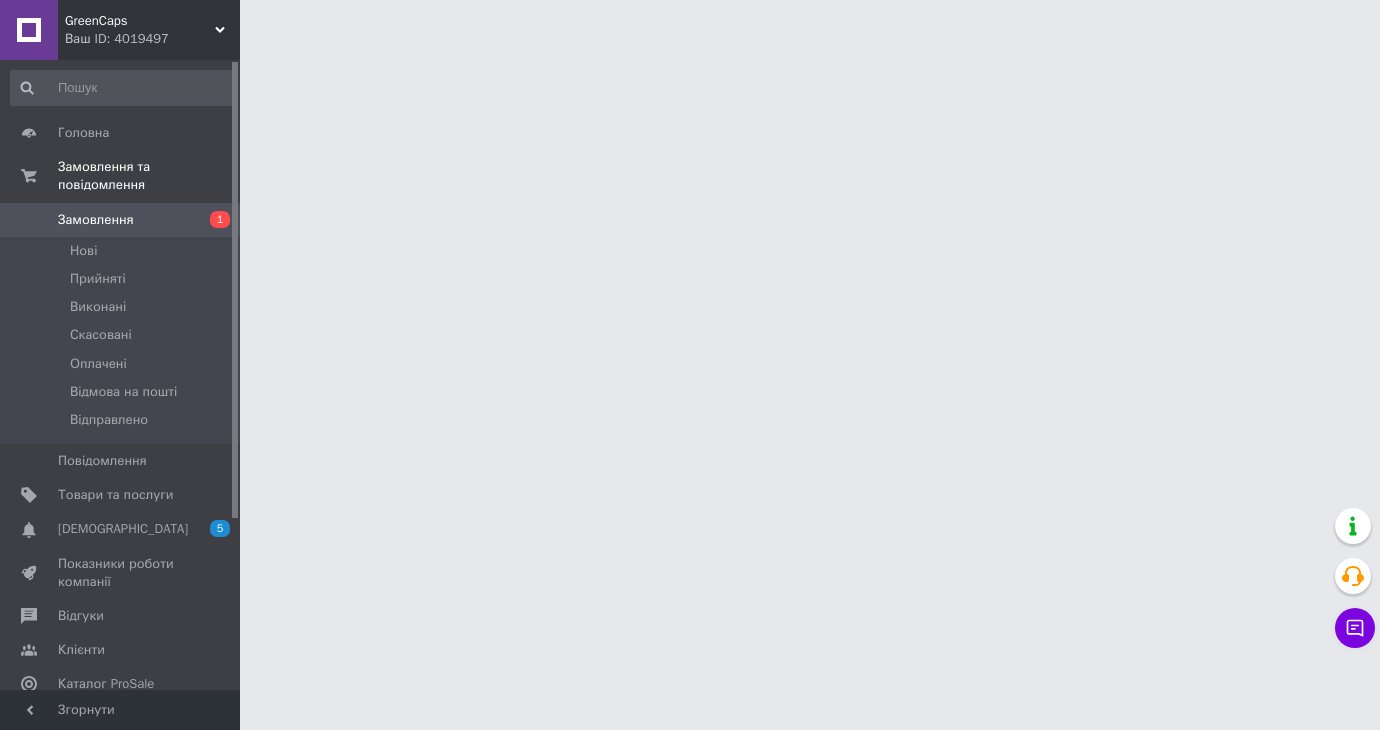 scroll, scrollTop: 0, scrollLeft: 0, axis: both 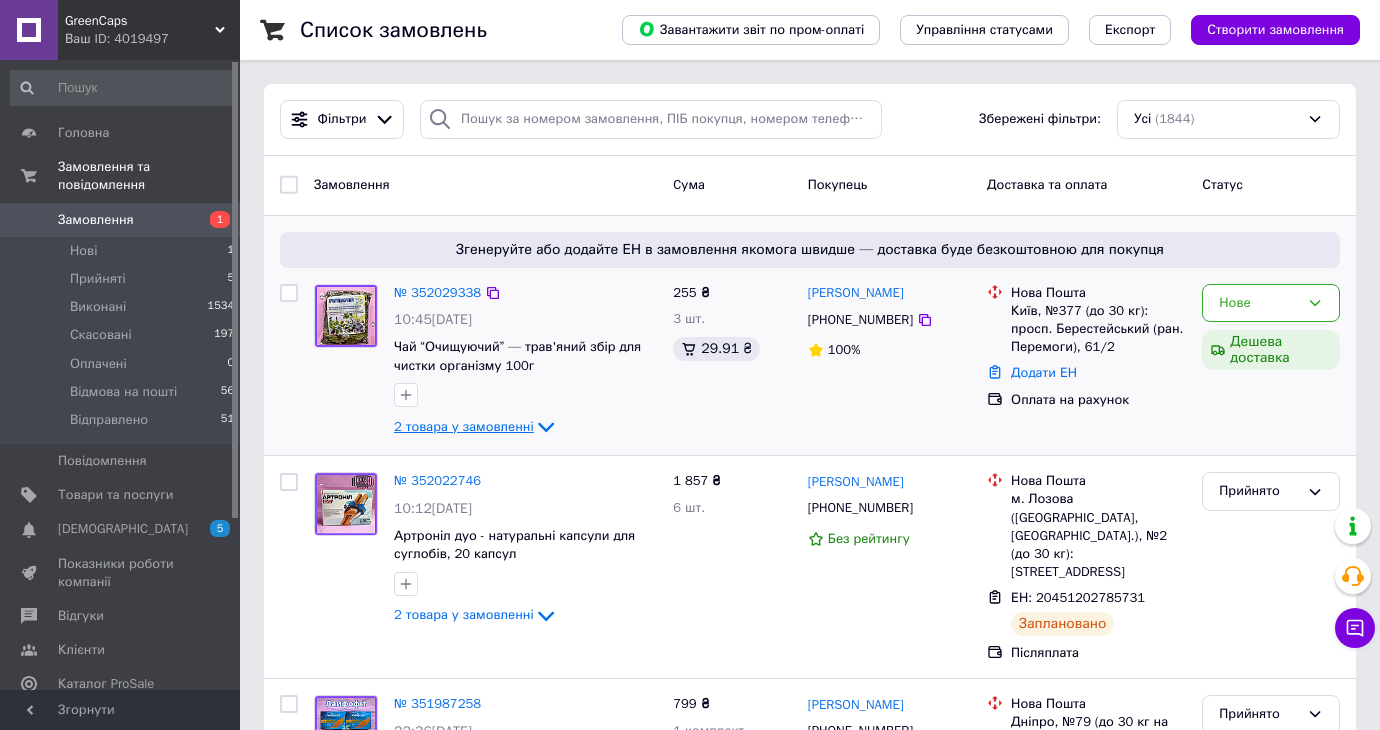 click on "2 товара у замовленні" at bounding box center [464, 426] 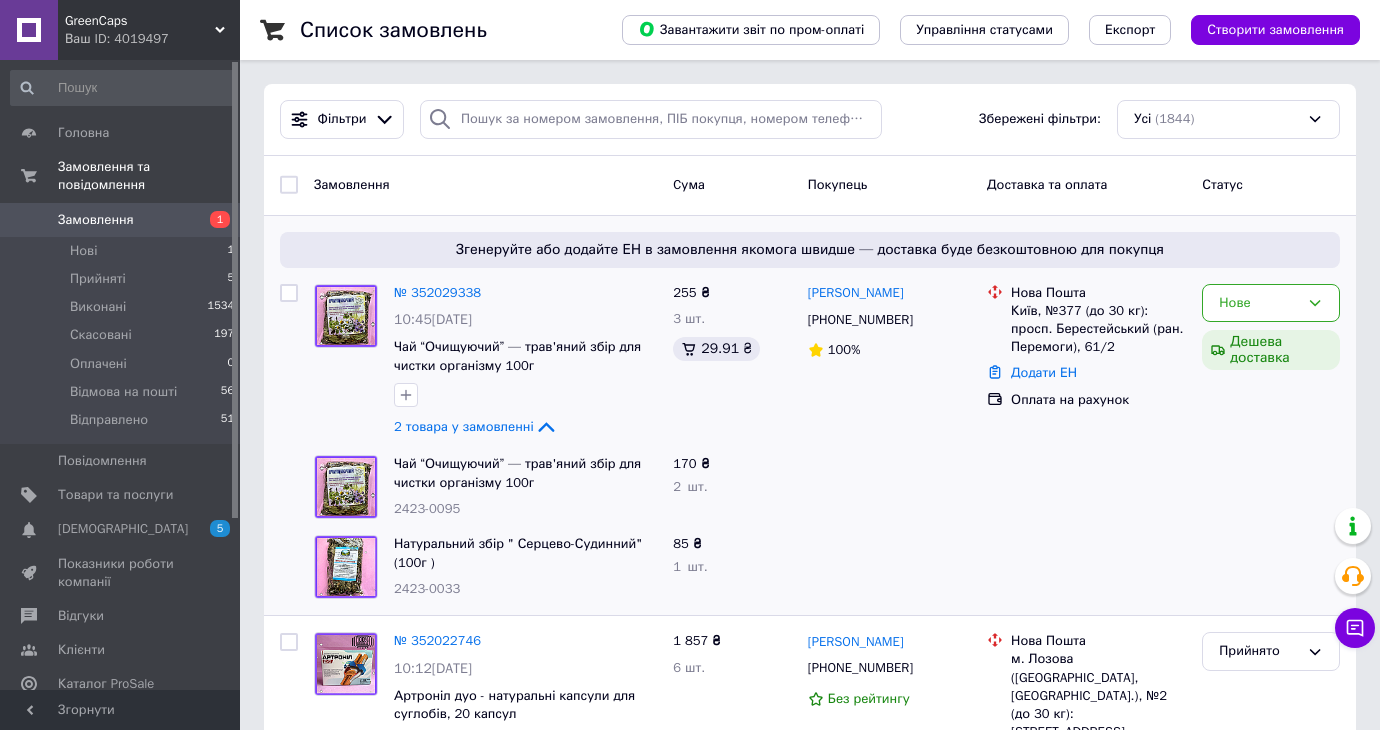 scroll, scrollTop: 144, scrollLeft: 0, axis: vertical 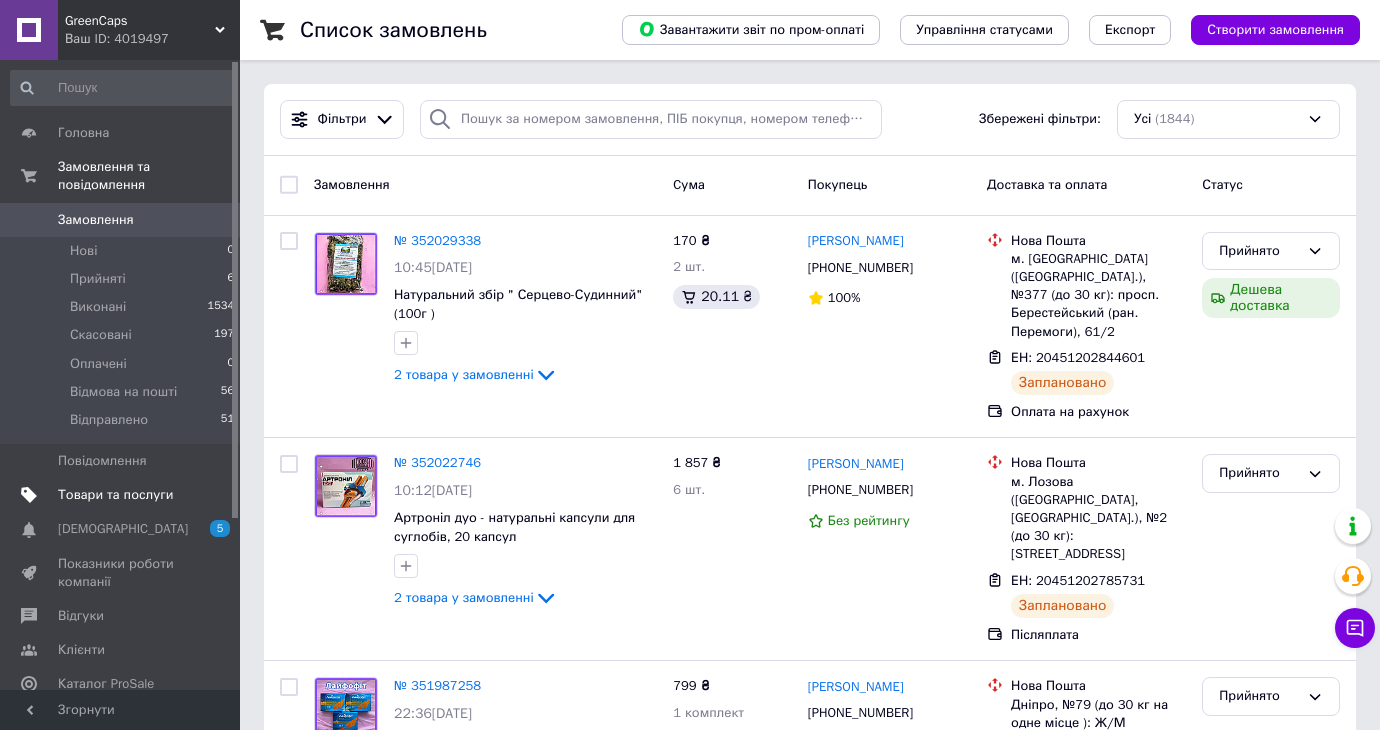 click on "Товари та послуги" at bounding box center [115, 495] 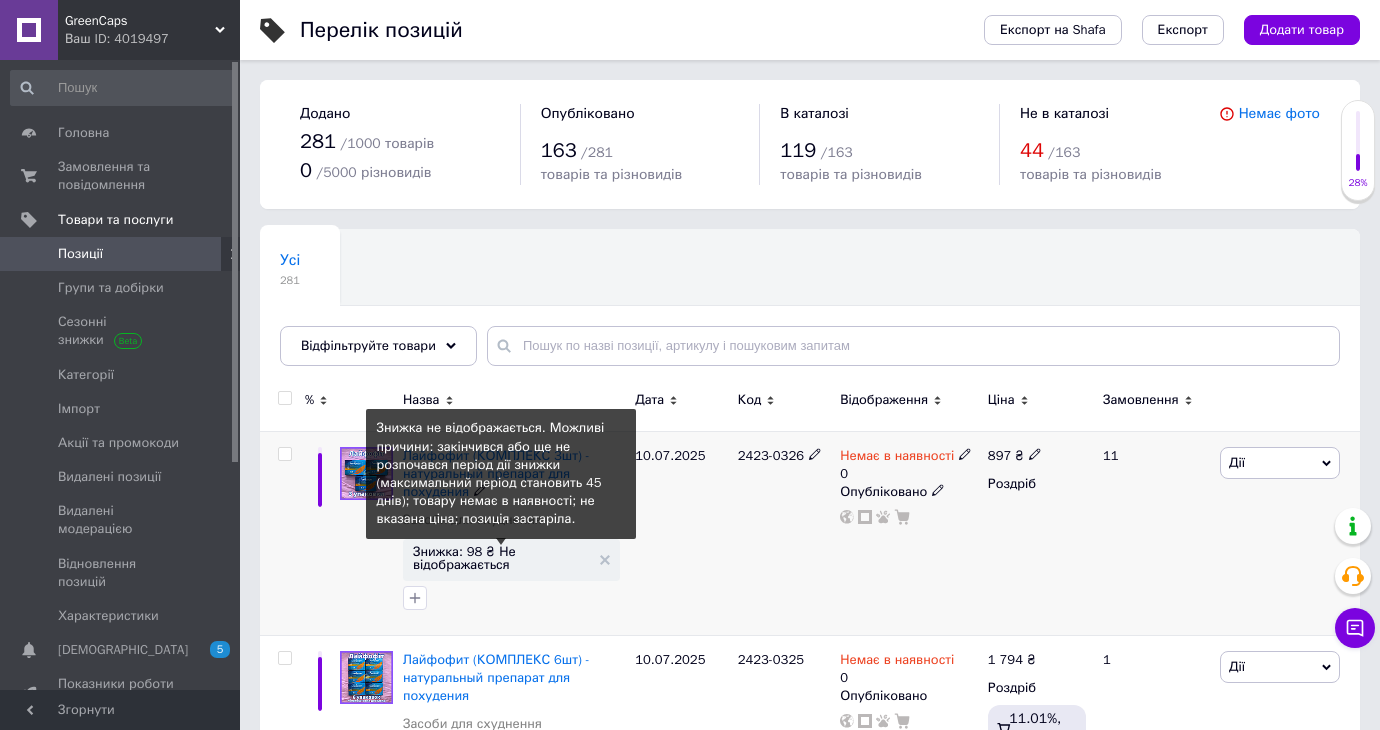 scroll, scrollTop: 226, scrollLeft: 0, axis: vertical 